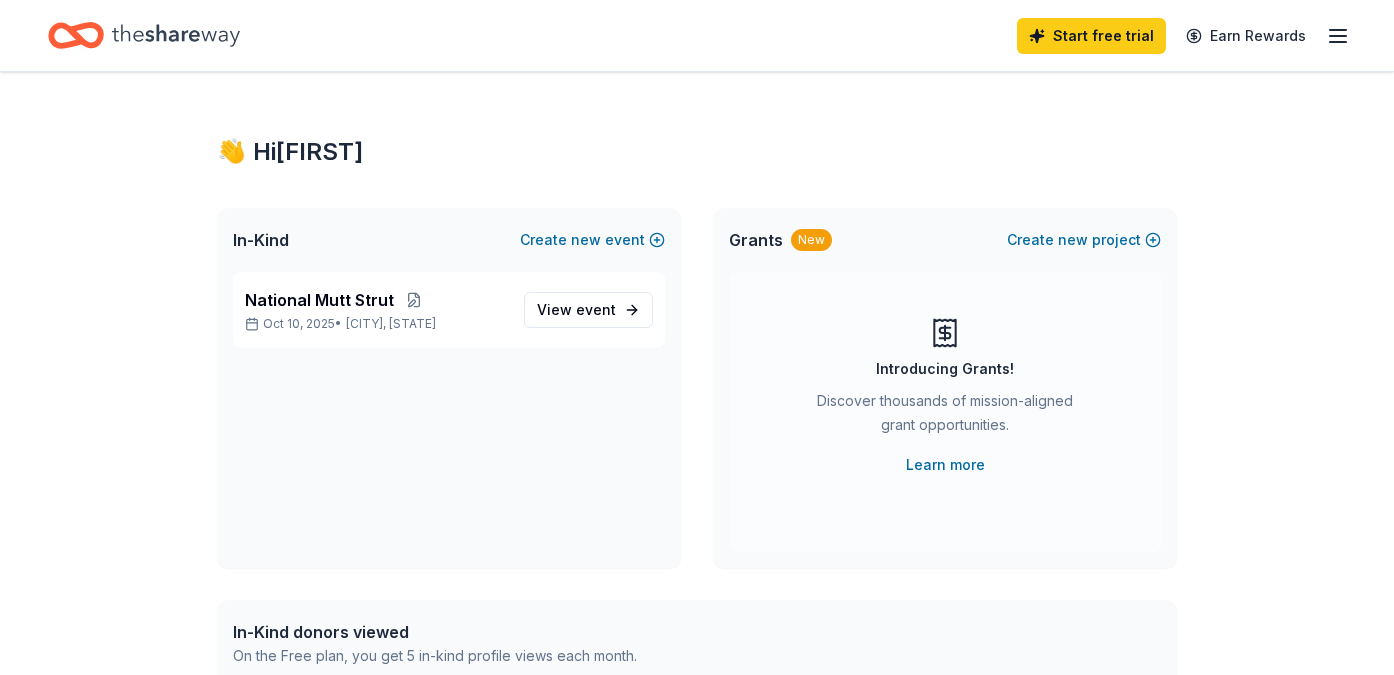 scroll, scrollTop: 0, scrollLeft: 0, axis: both 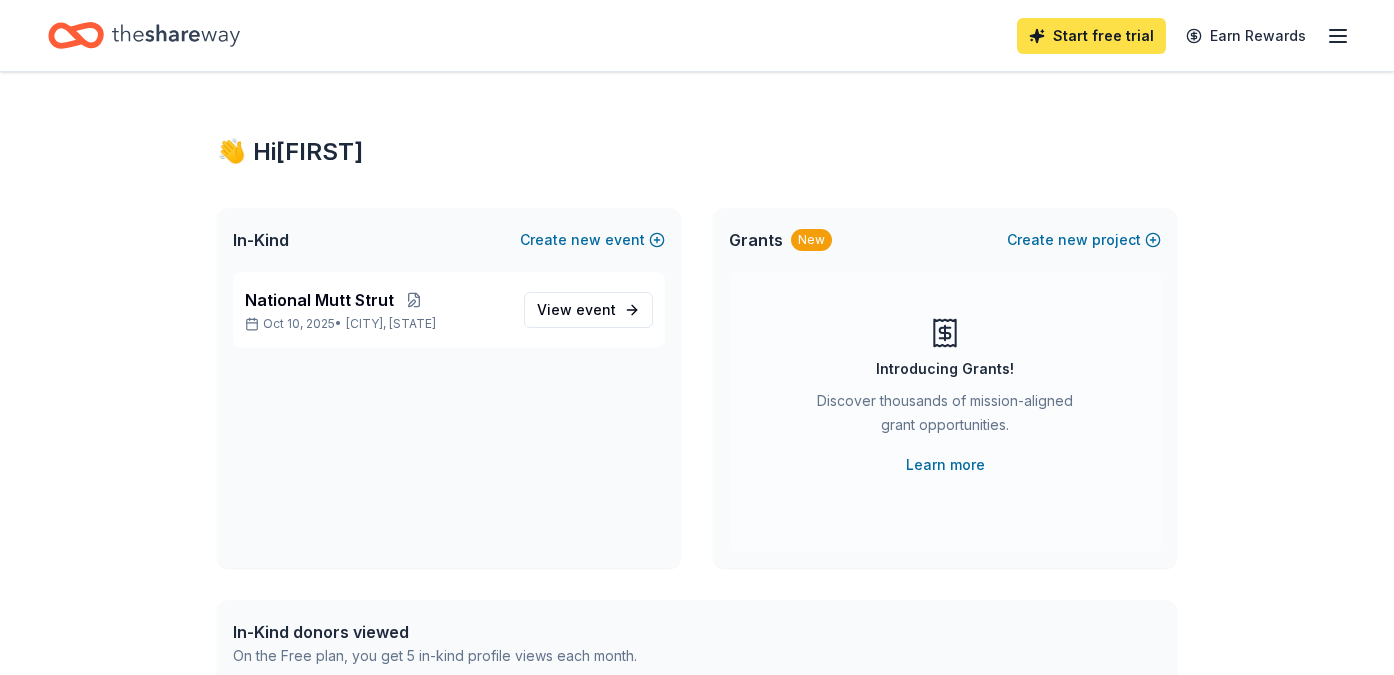 click on "Start free  trial" at bounding box center (1091, 36) 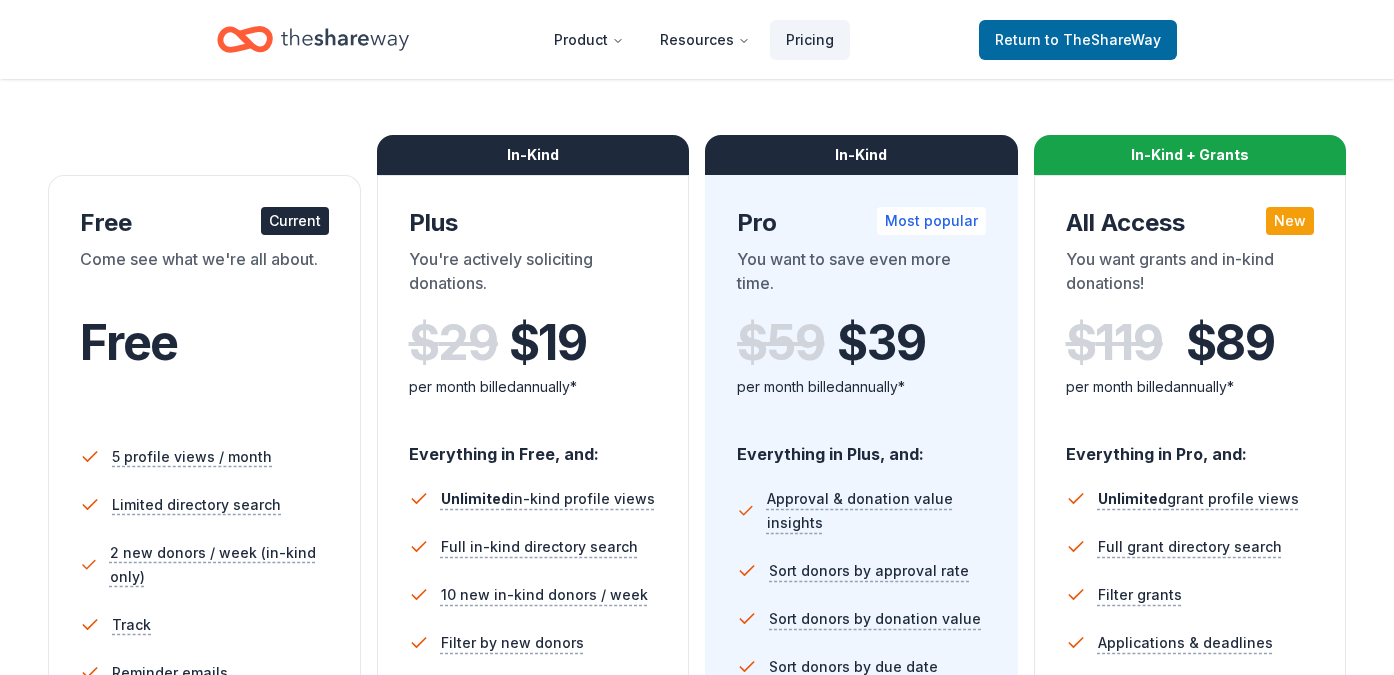 scroll, scrollTop: 147, scrollLeft: 0, axis: vertical 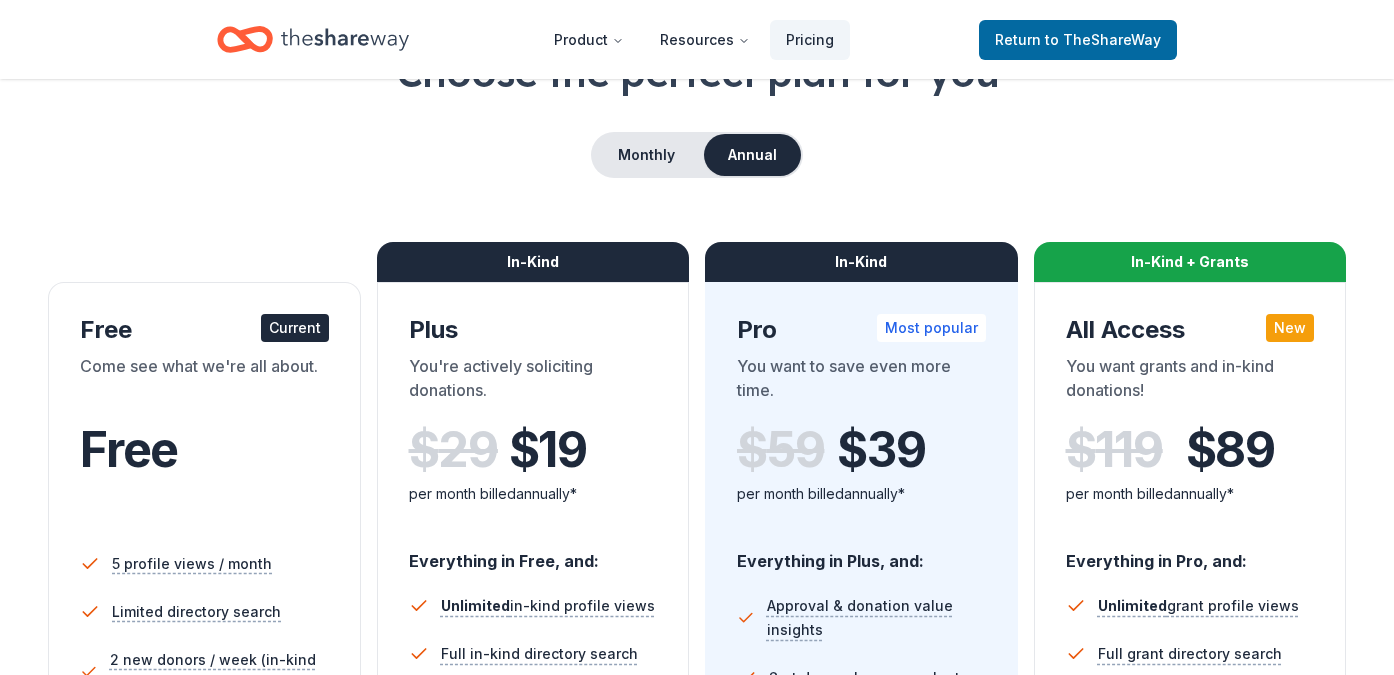 click on "In-Kind" at bounding box center (533, 262) 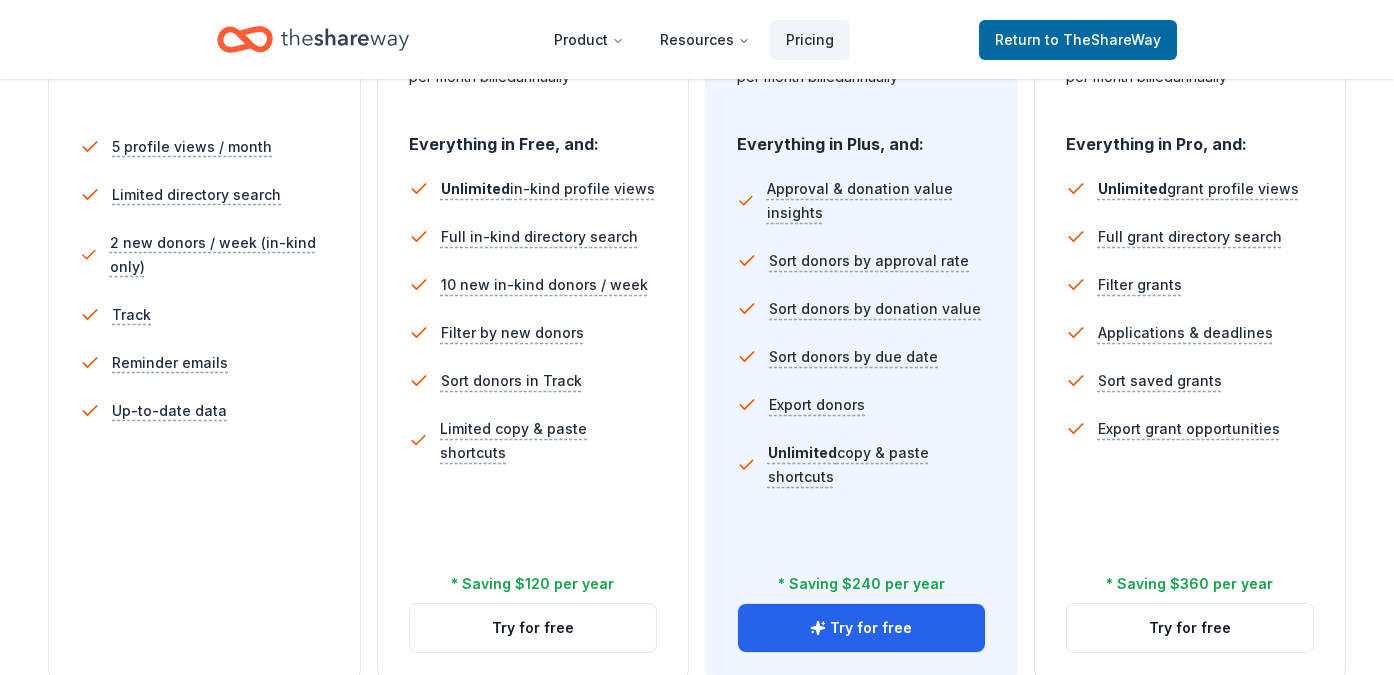scroll, scrollTop: 814, scrollLeft: 0, axis: vertical 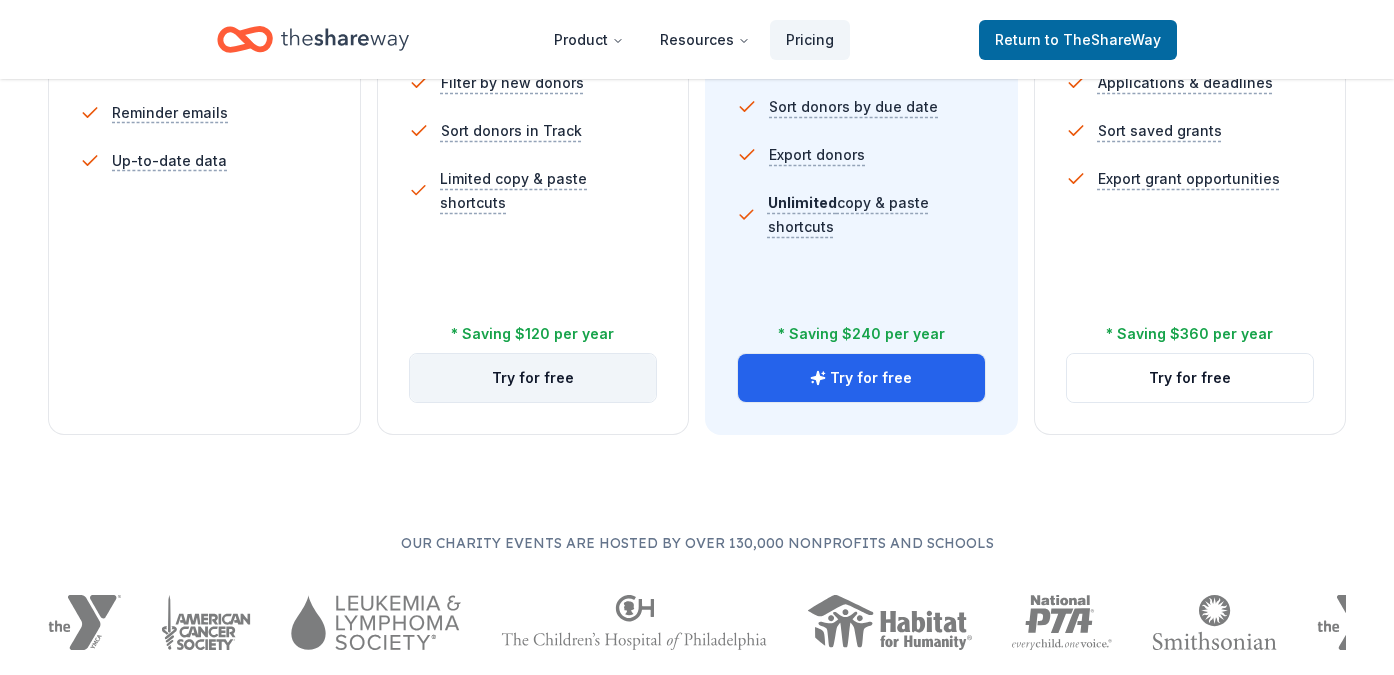 click on "Try for free" at bounding box center [533, 378] 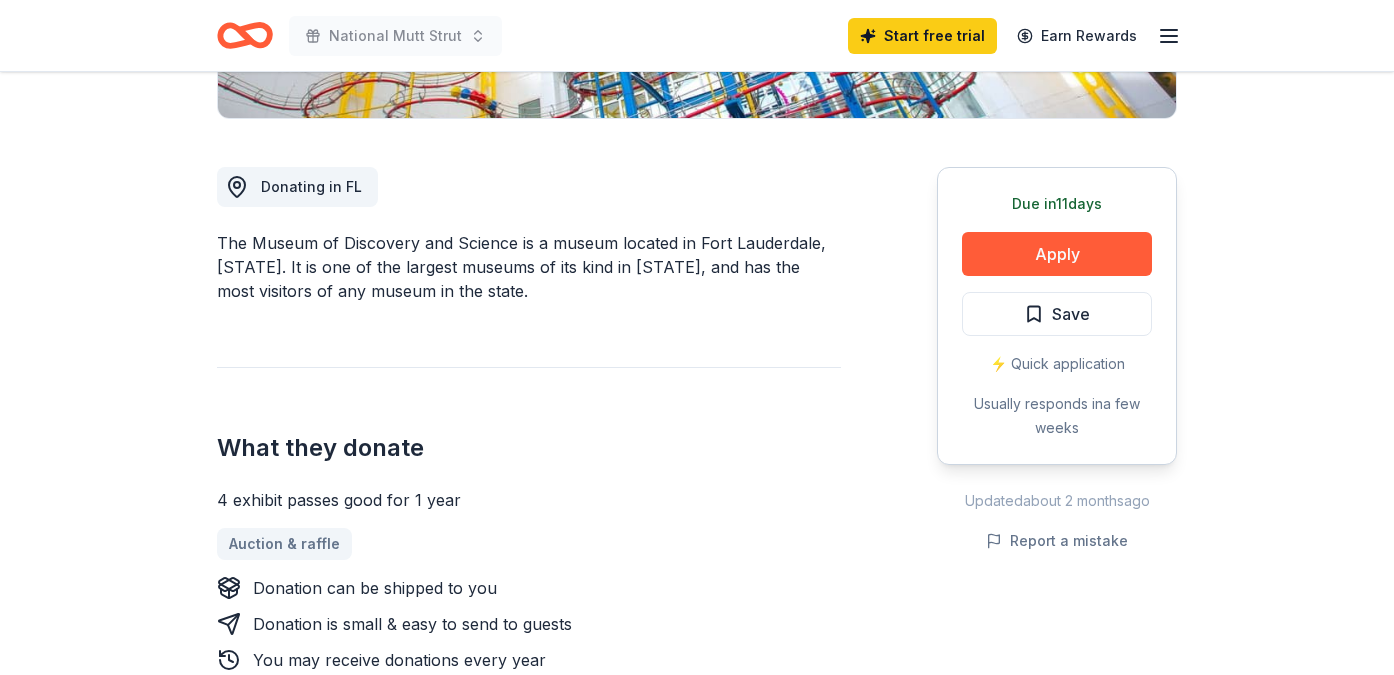 scroll, scrollTop: 509, scrollLeft: 0, axis: vertical 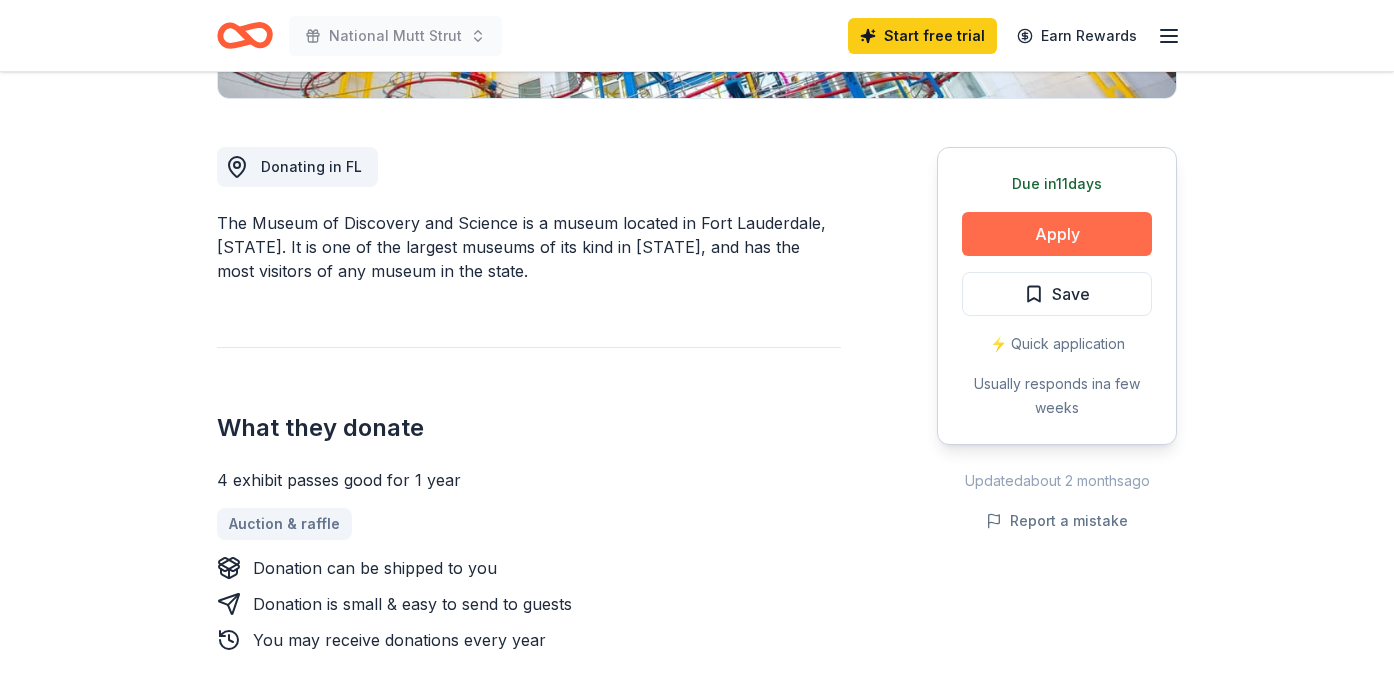 click on "Apply" at bounding box center (1057, 234) 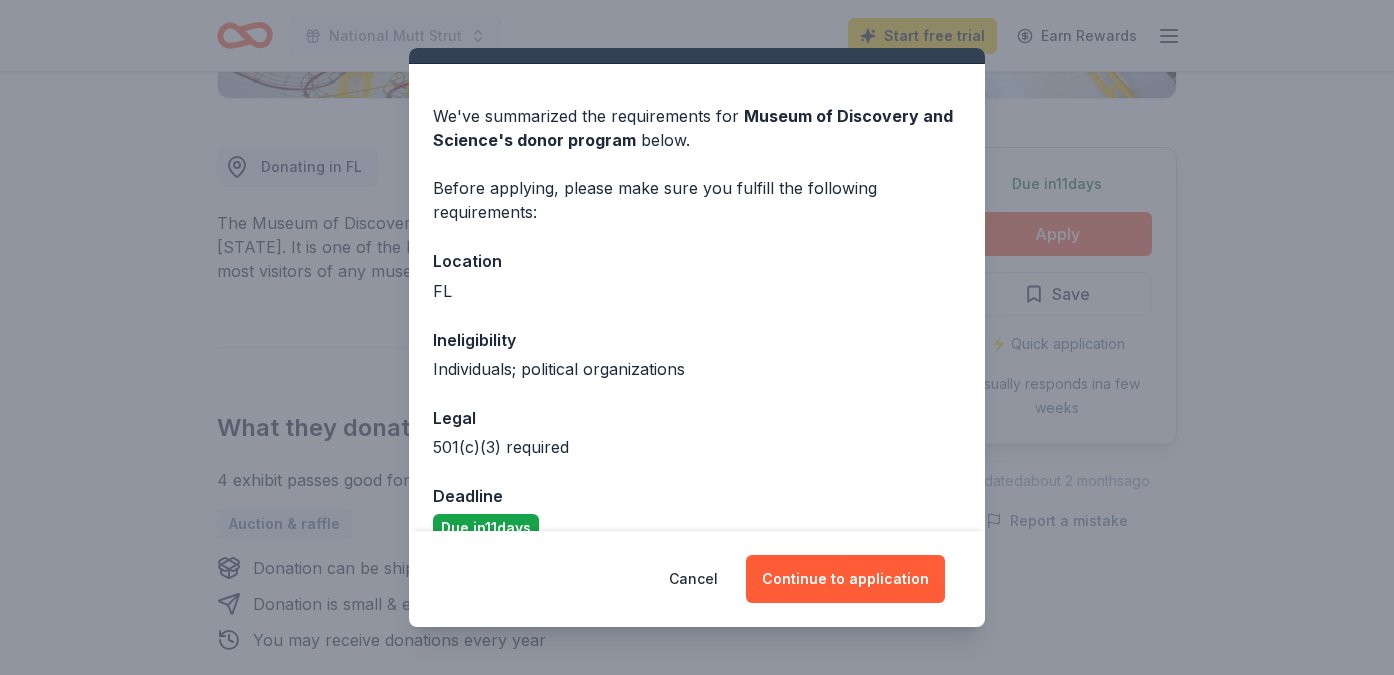 scroll, scrollTop: 47, scrollLeft: 0, axis: vertical 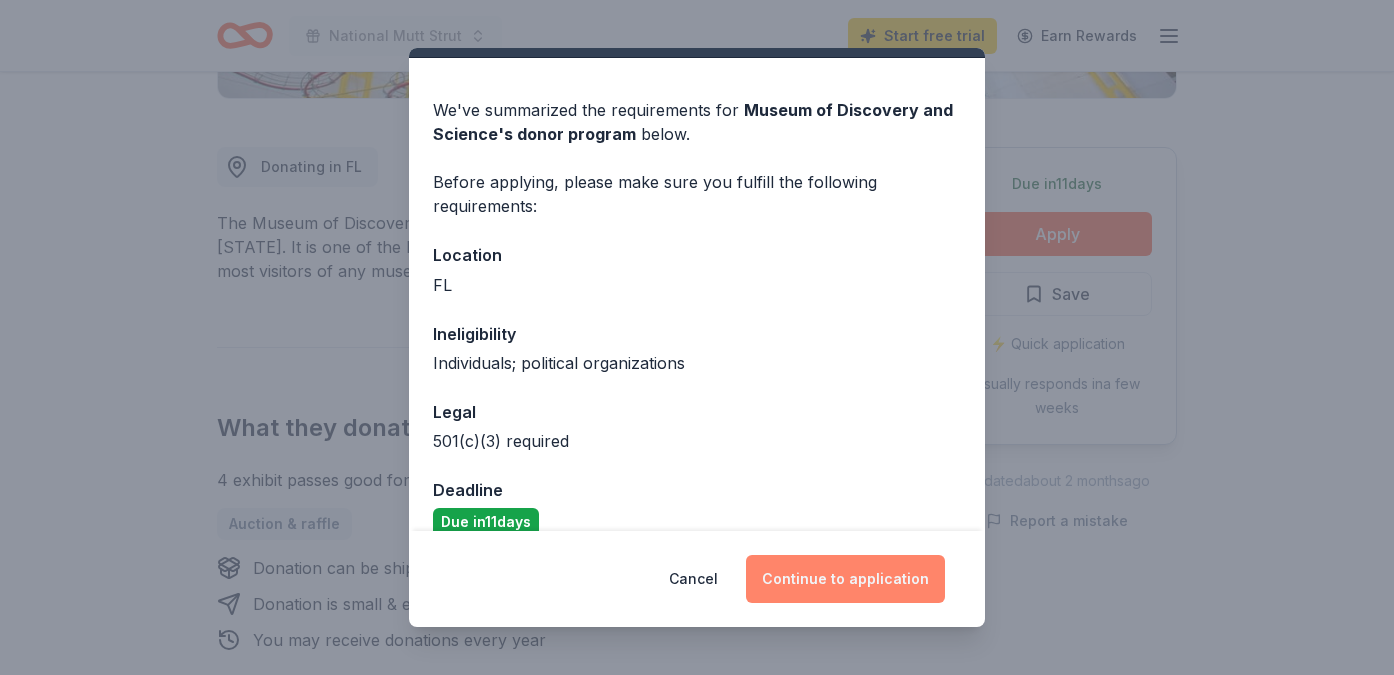 click on "Continue to application" at bounding box center [845, 579] 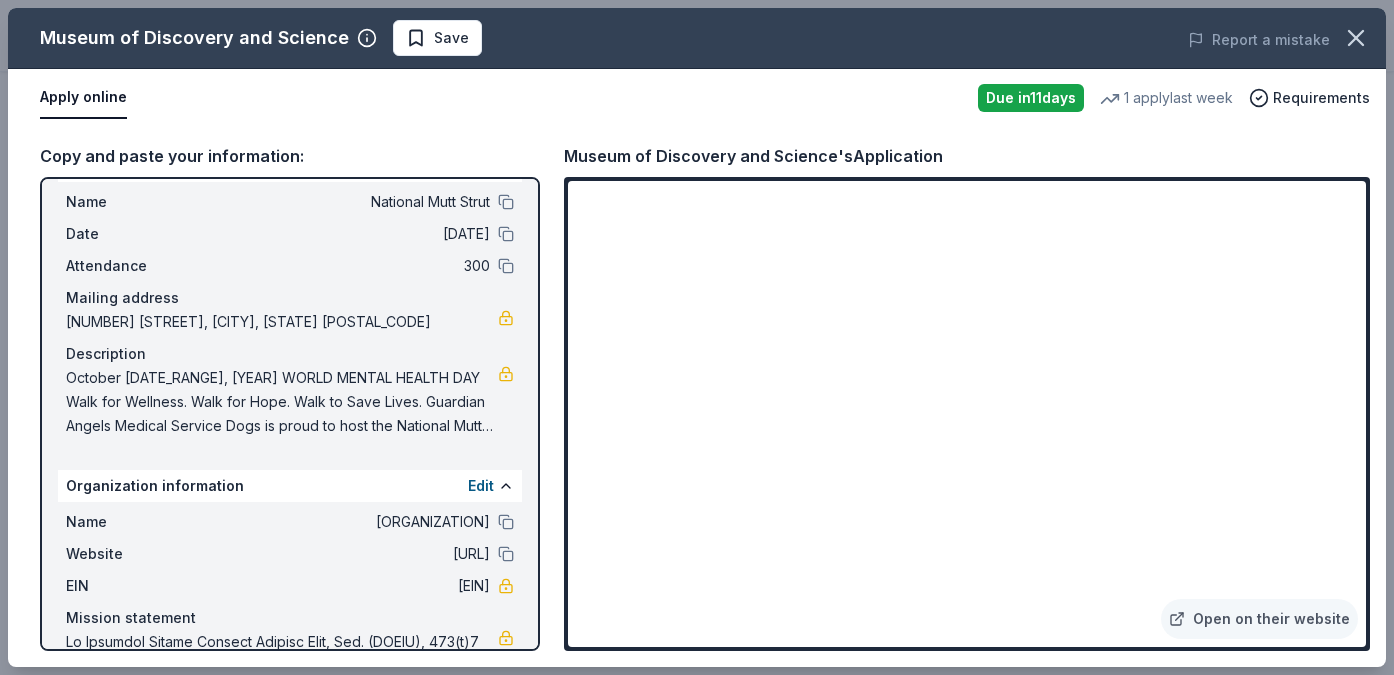 scroll, scrollTop: 55, scrollLeft: 0, axis: vertical 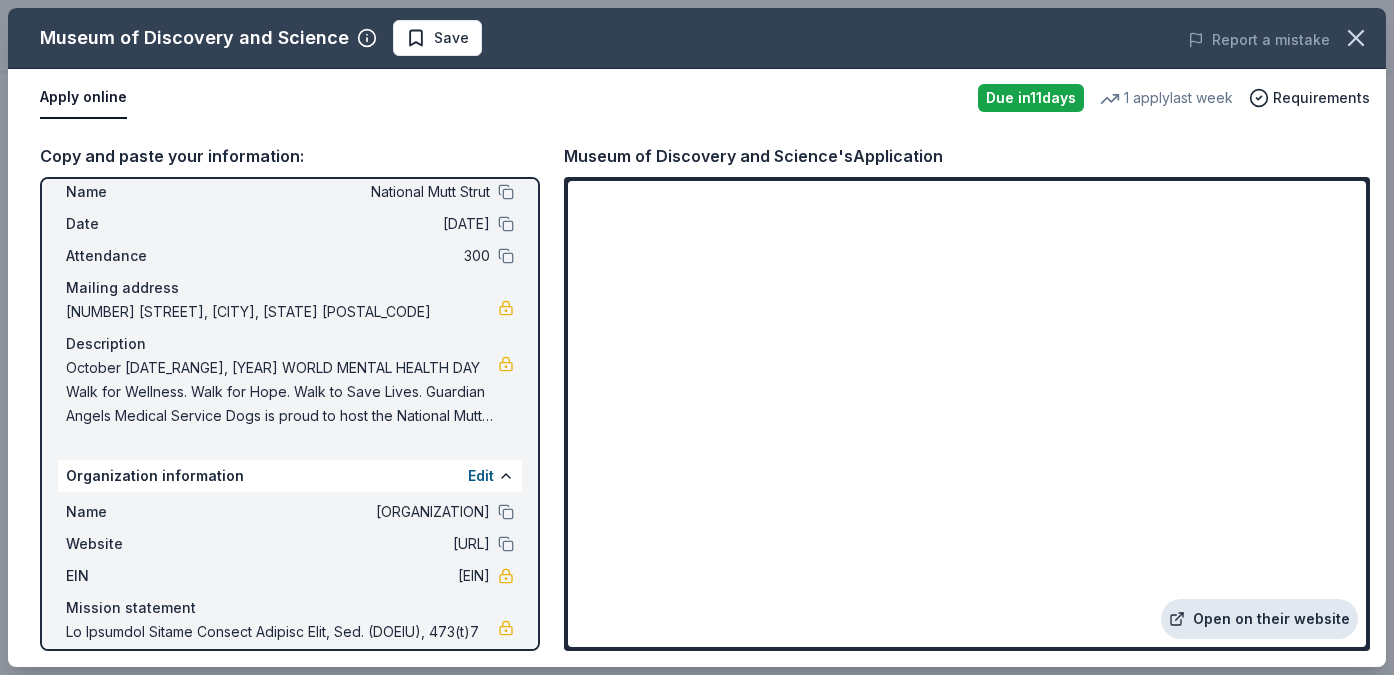 click on "Open on their website" at bounding box center (1259, 619) 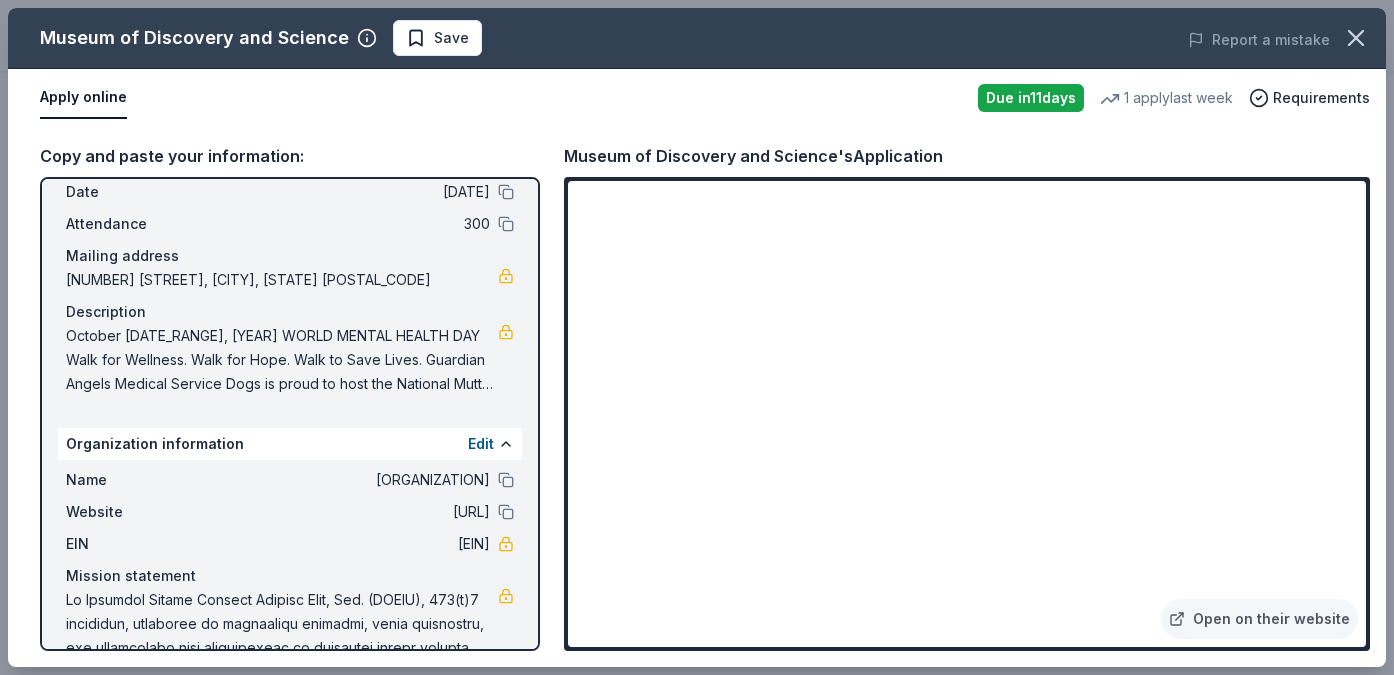 scroll, scrollTop: 122, scrollLeft: 0, axis: vertical 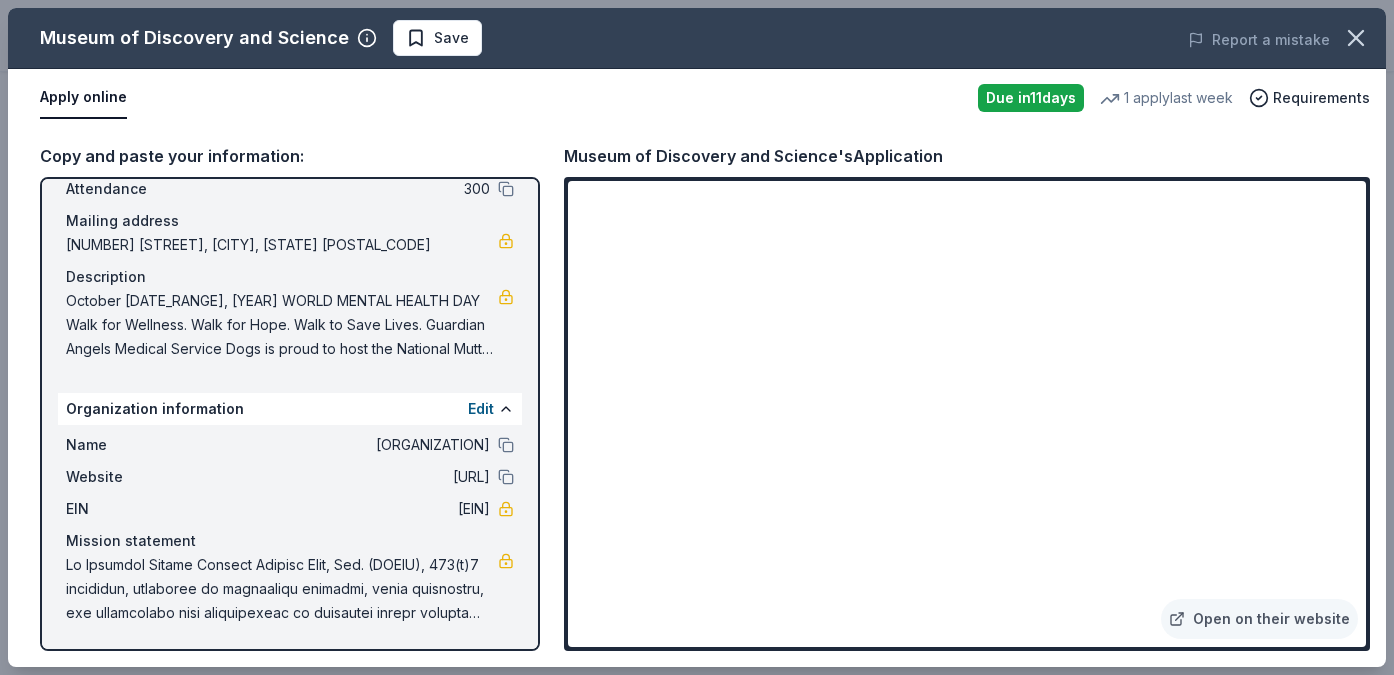 drag, startPoint x: 488, startPoint y: 508, endPoint x: 403, endPoint y: 507, distance: 85.00588 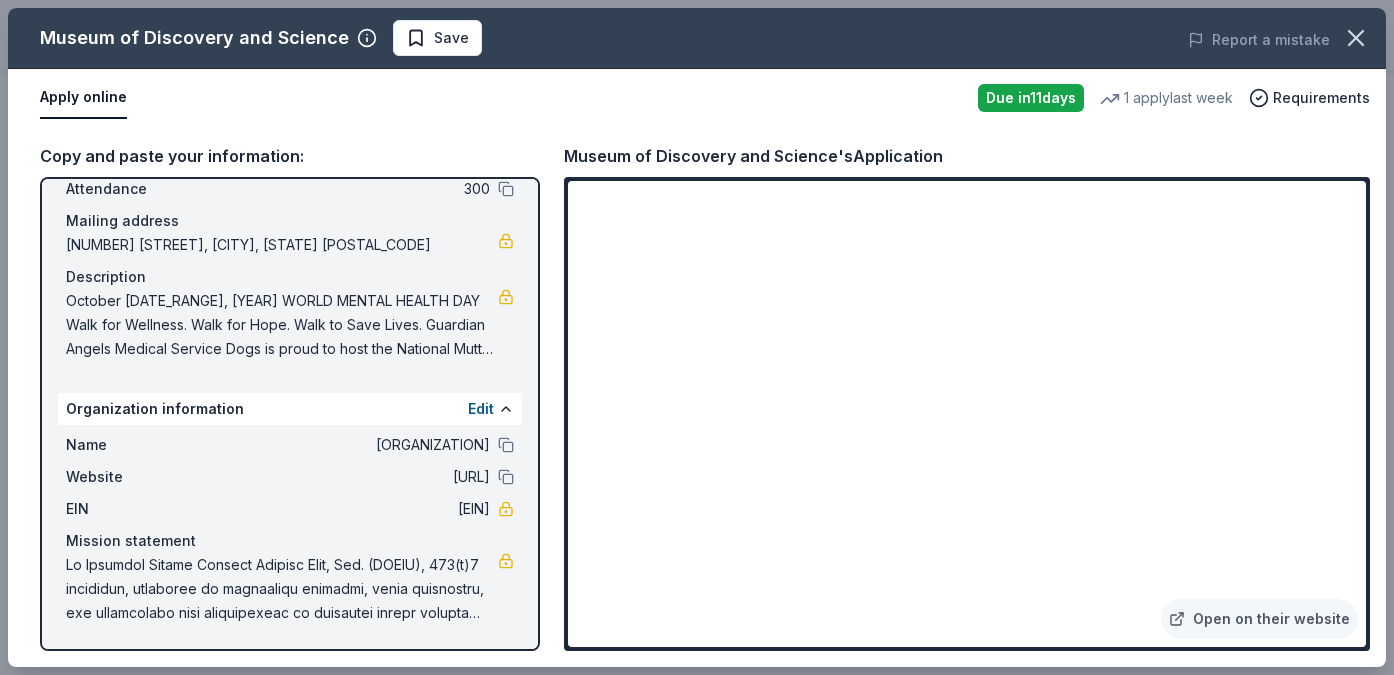 drag, startPoint x: 402, startPoint y: 500, endPoint x: 480, endPoint y: 510, distance: 78.63841 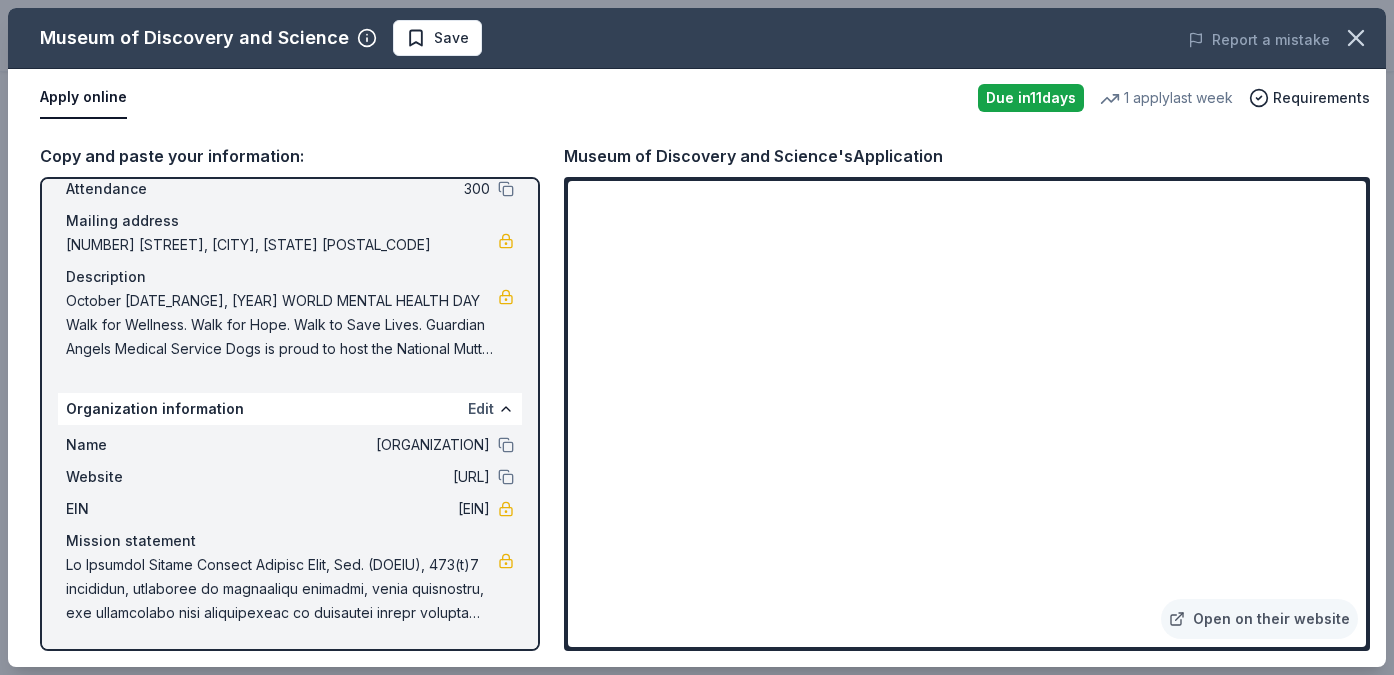click on "Edit" at bounding box center [481, 409] 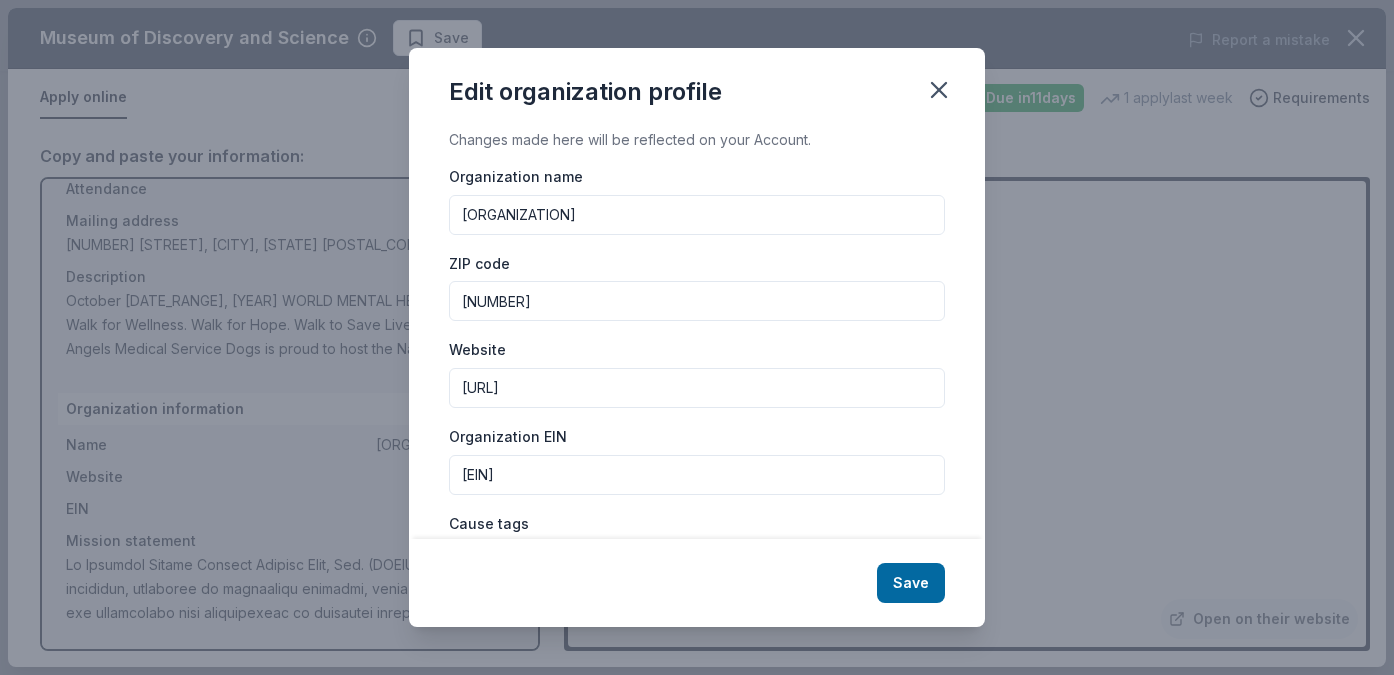 drag, startPoint x: 564, startPoint y: 476, endPoint x: 438, endPoint y: 476, distance: 126 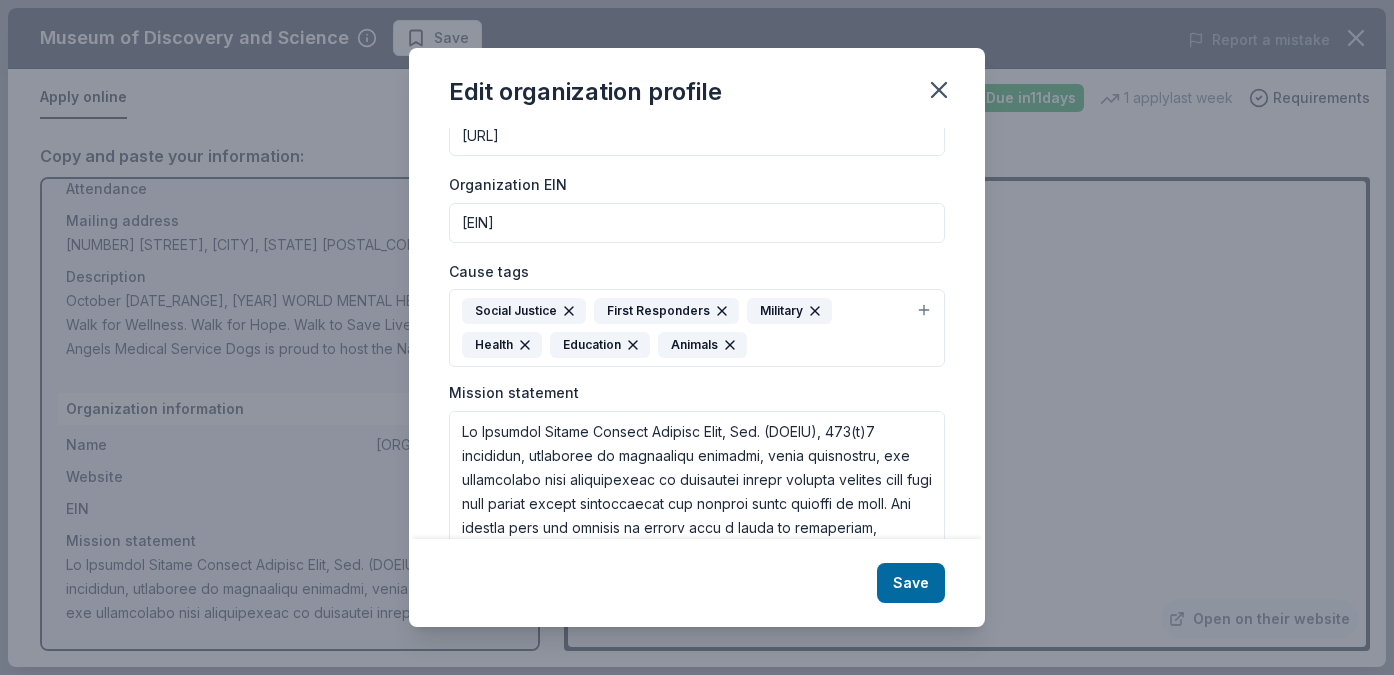 scroll, scrollTop: 293, scrollLeft: 0, axis: vertical 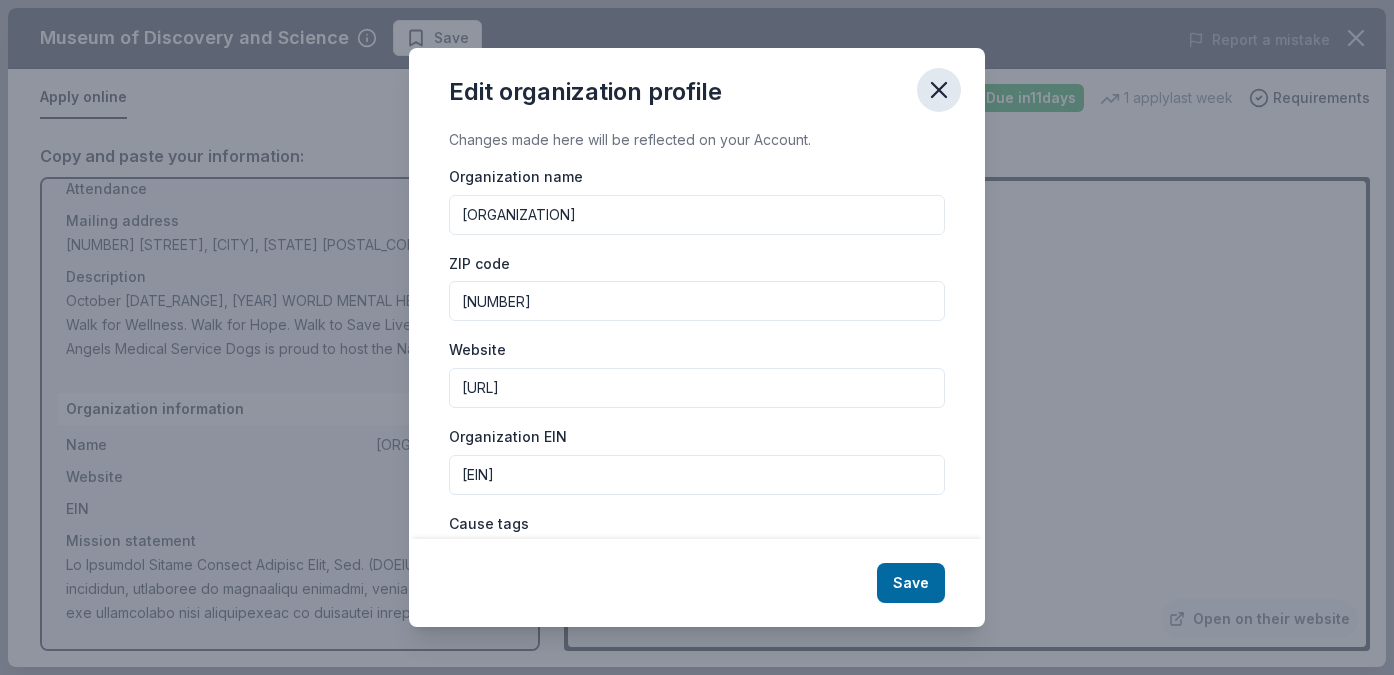 click 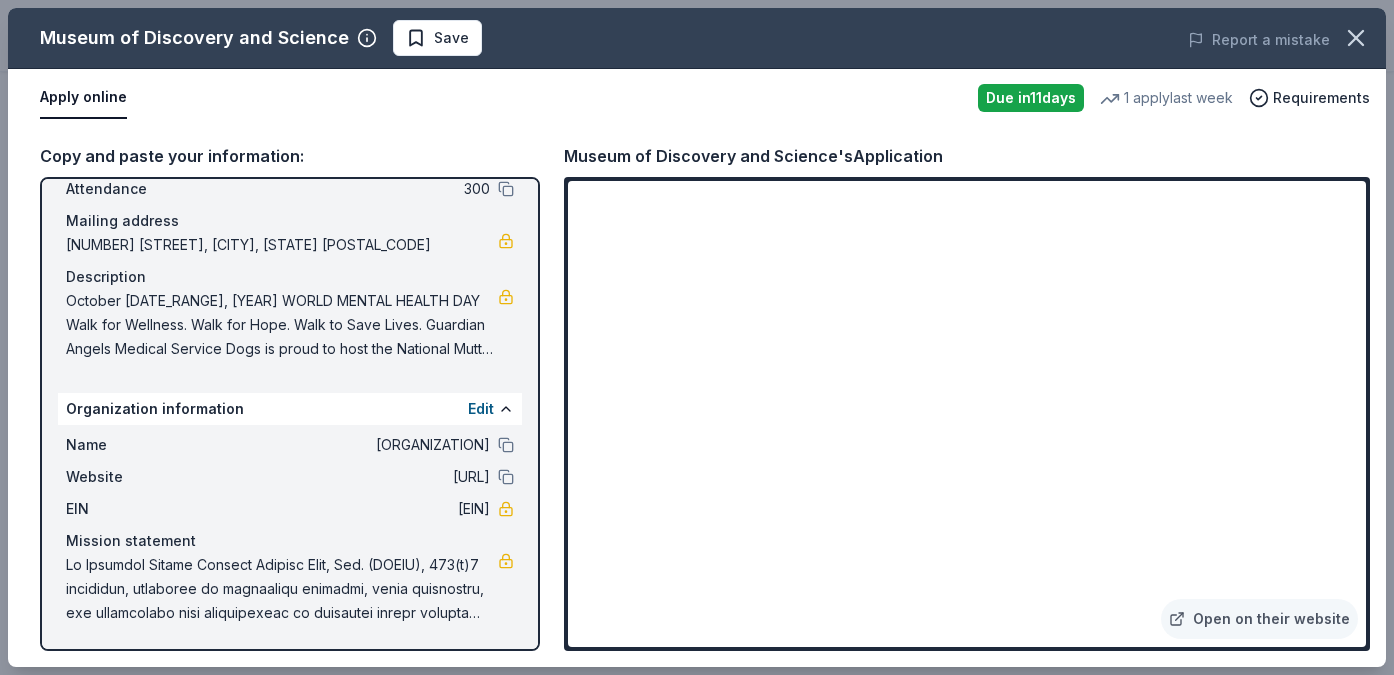 click on "[MONTH] [DAY]-[DAY], [YEAR]
WORLD MENTAL HEALTH DAY
Walk for Wellness. Walk for Hope. Walk to Save Lives.
Guardian Angels Medical Service Dogs is proud to host the National Mutt Strut as part of our ongoing mission to provide lifesaving medical service dogs to veterans, first responders, and civilians living with disabilities, PTSD, and other serious mental health conditions. With over 400 dog teams placed across the country since [YEAR]—and a zero-suicide success rate among recipients—we know firsthand the powerful role these dogs play in saving lives.
This national event is more than a fundraiser—it's a movement for mental wellness, healing, and hope.
www.themuttstrut.org" at bounding box center (282, 325) 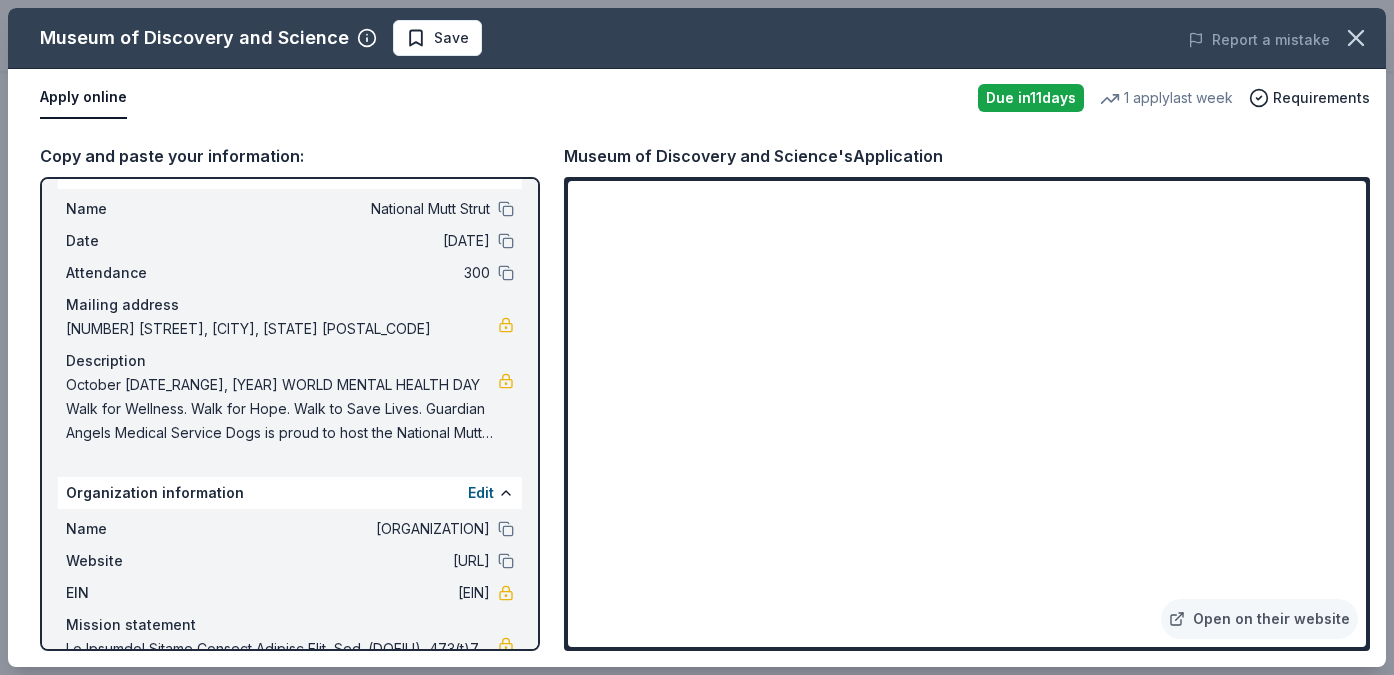 scroll, scrollTop: 0, scrollLeft: 0, axis: both 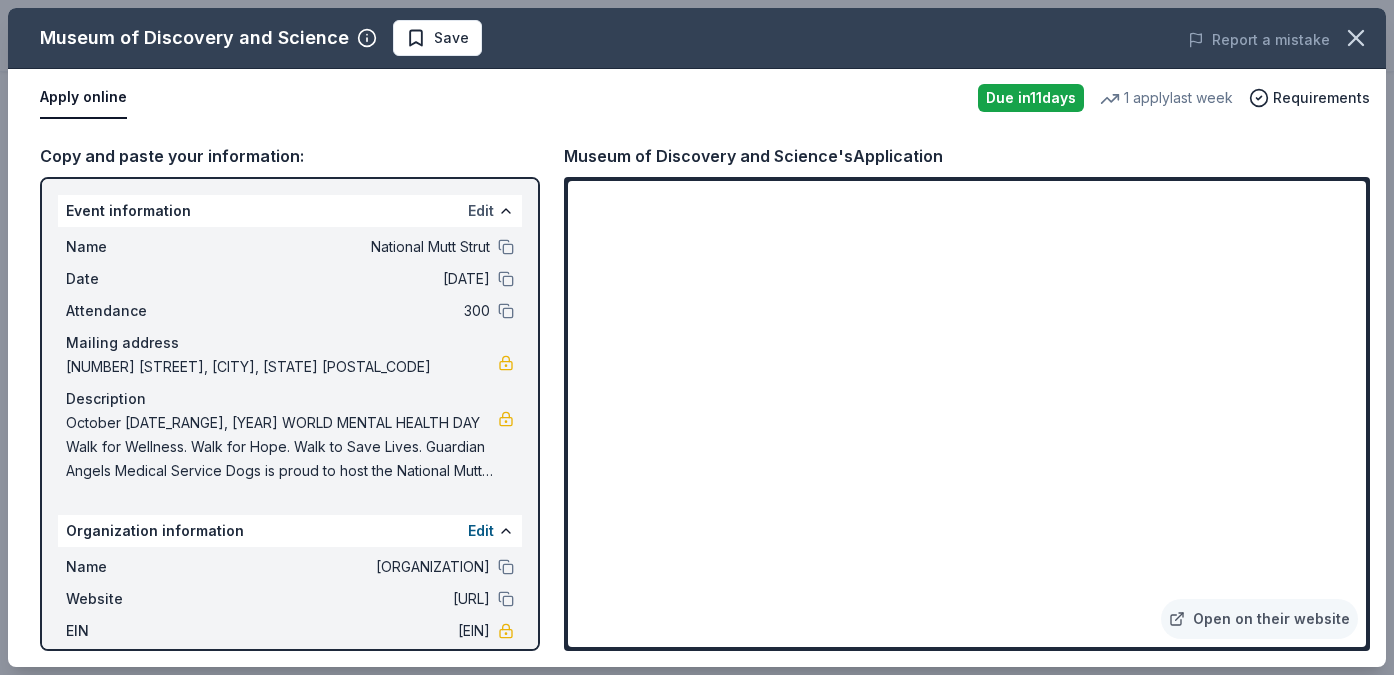 click on "Edit" at bounding box center (481, 211) 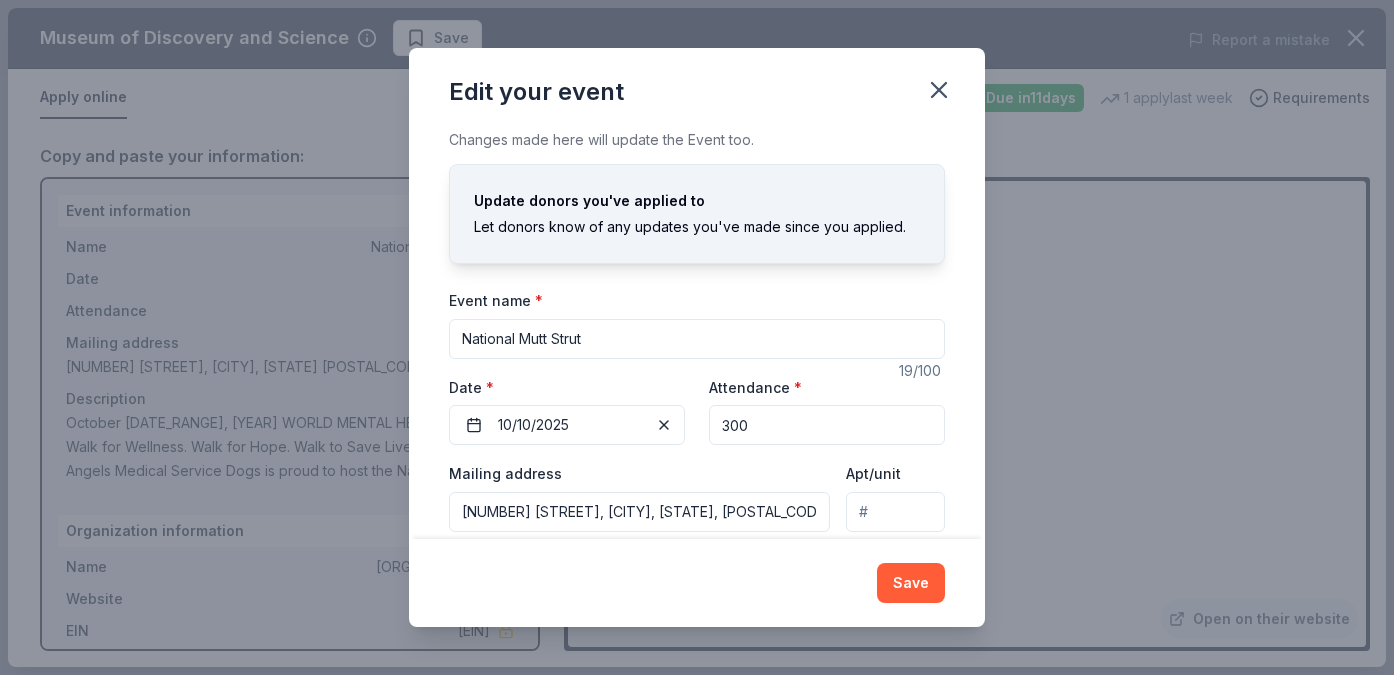 scroll, scrollTop: 158, scrollLeft: 0, axis: vertical 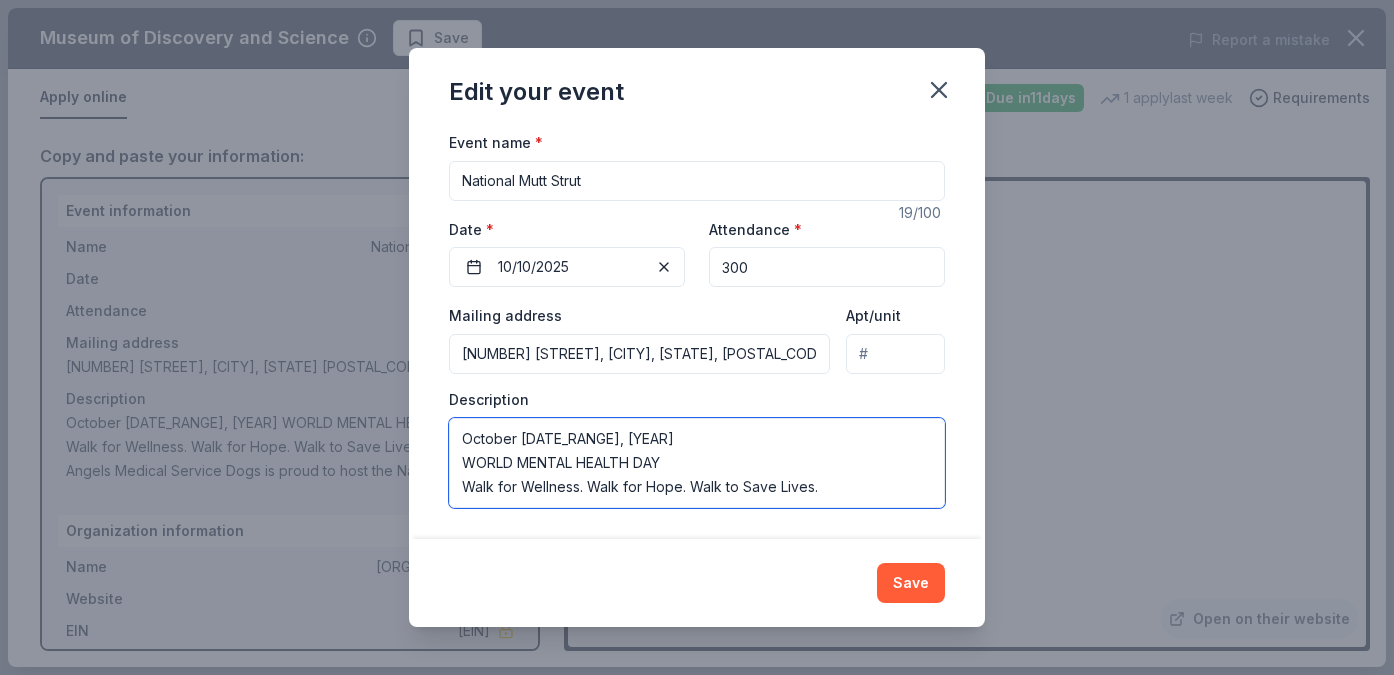 drag, startPoint x: 665, startPoint y: 499, endPoint x: 423, endPoint y: 363, distance: 277.59683 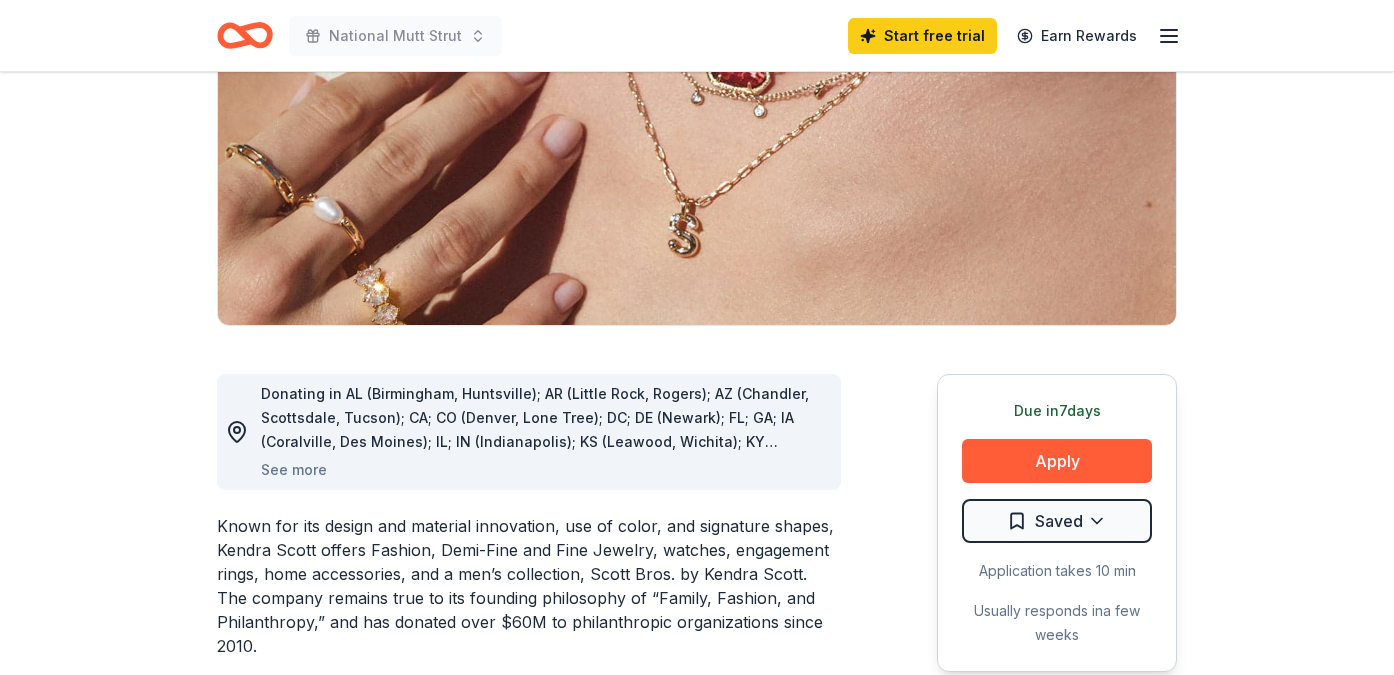 scroll, scrollTop: 479, scrollLeft: 0, axis: vertical 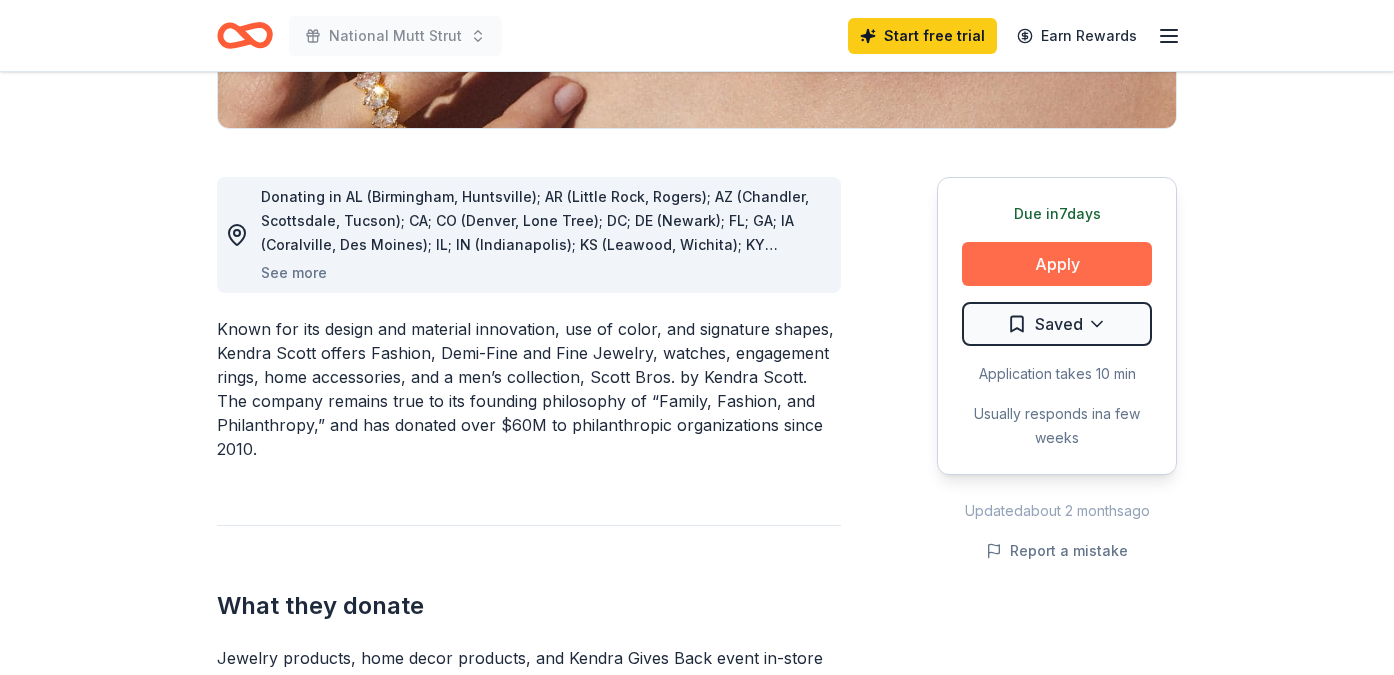 click on "Apply" at bounding box center [1057, 264] 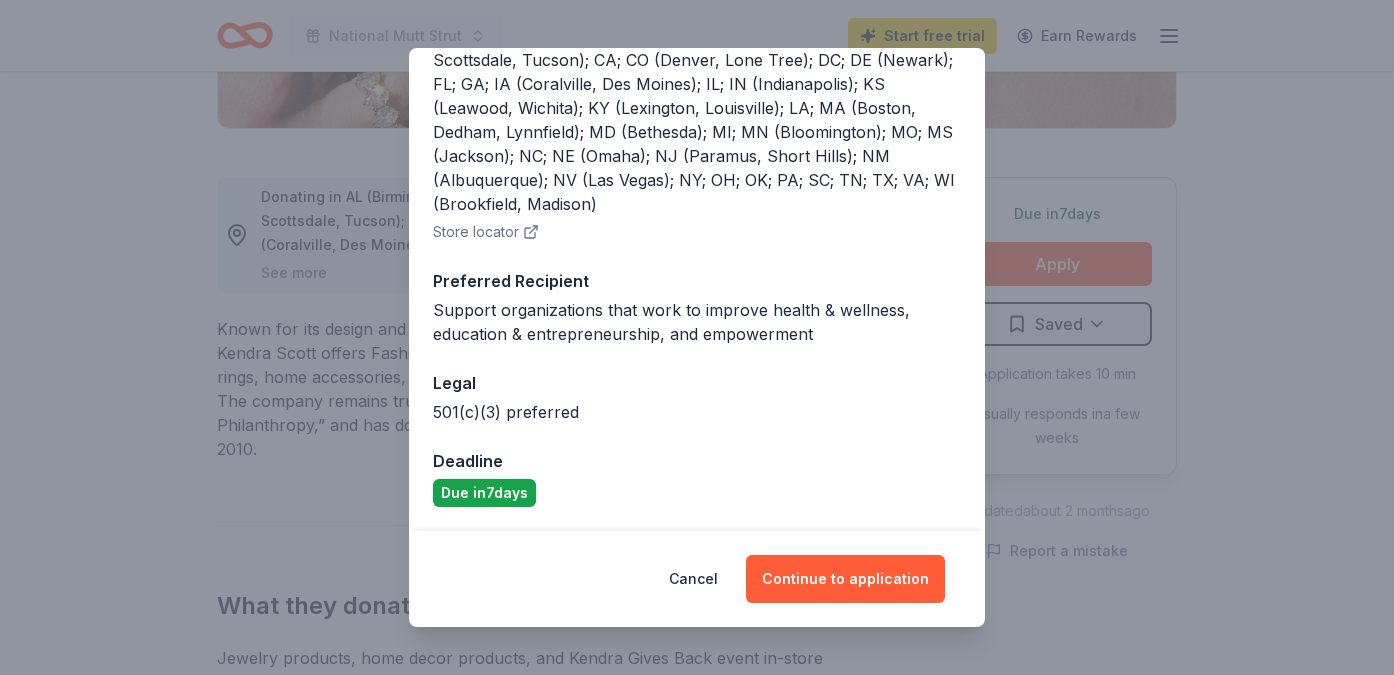 scroll, scrollTop: 292, scrollLeft: 0, axis: vertical 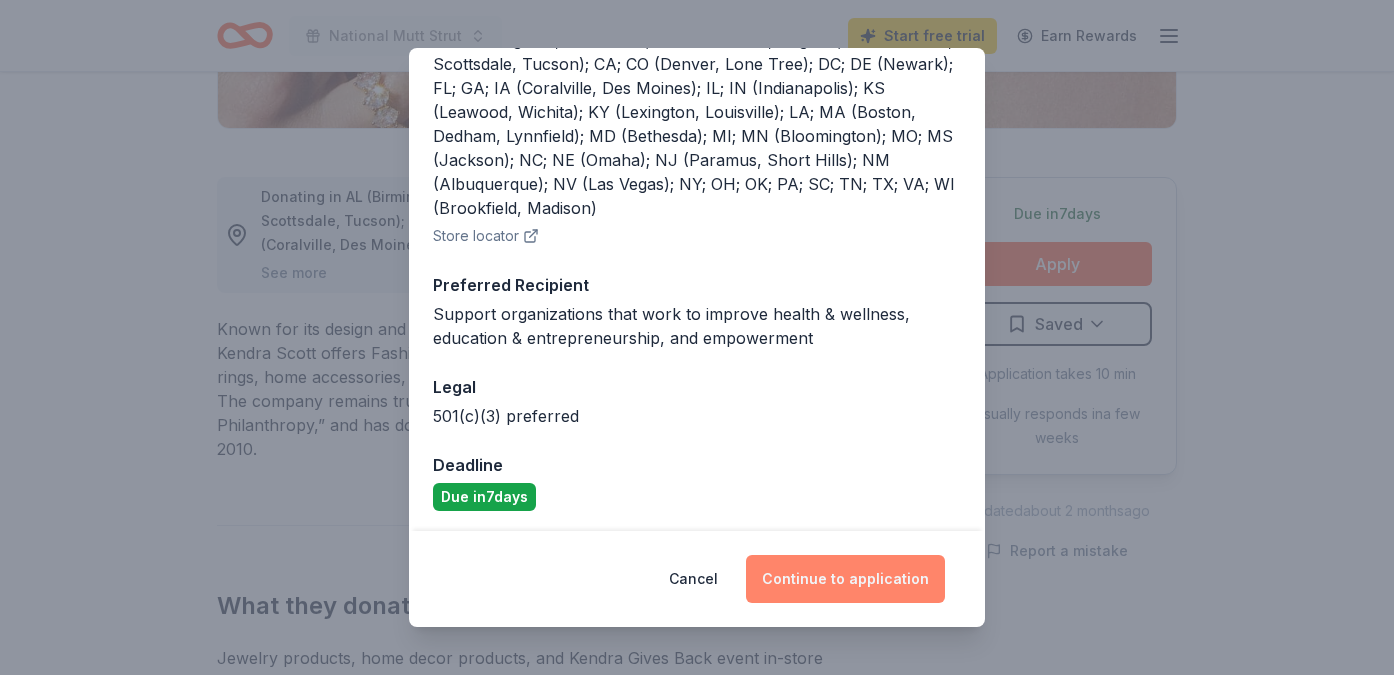 click on "Continue to application" at bounding box center (845, 579) 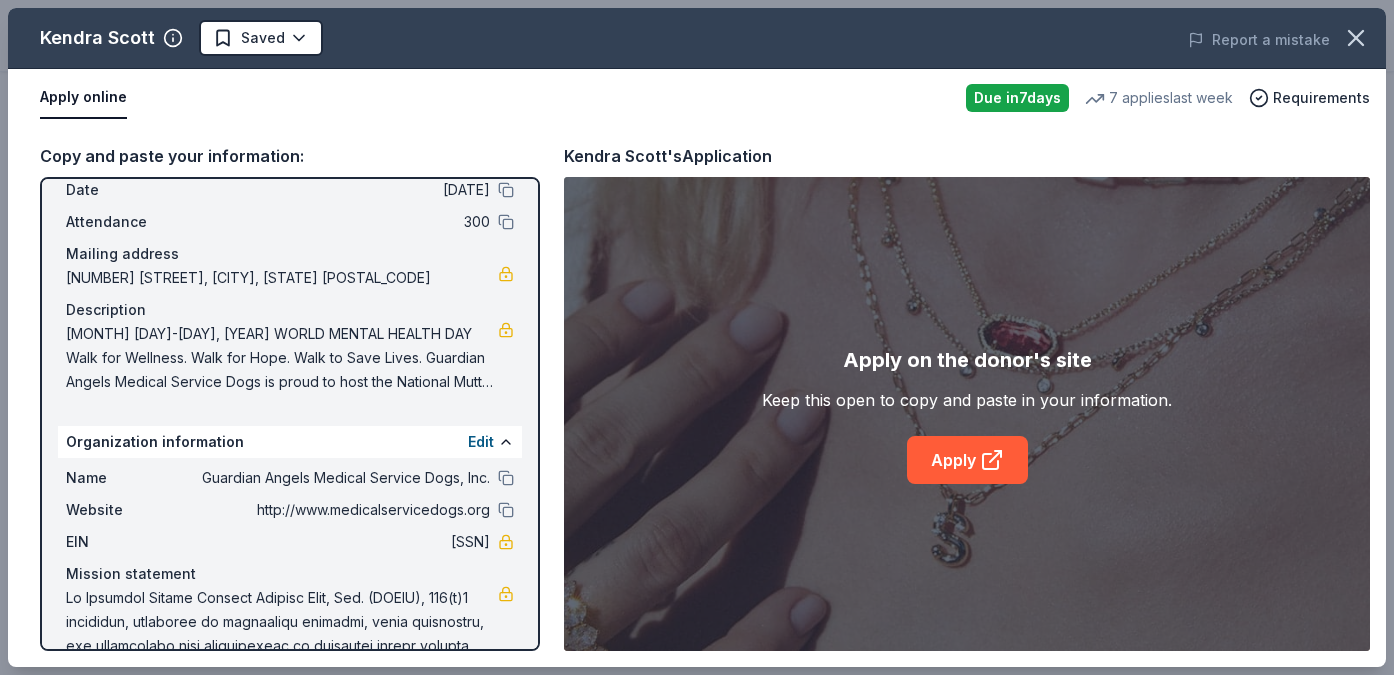 scroll, scrollTop: 122, scrollLeft: 0, axis: vertical 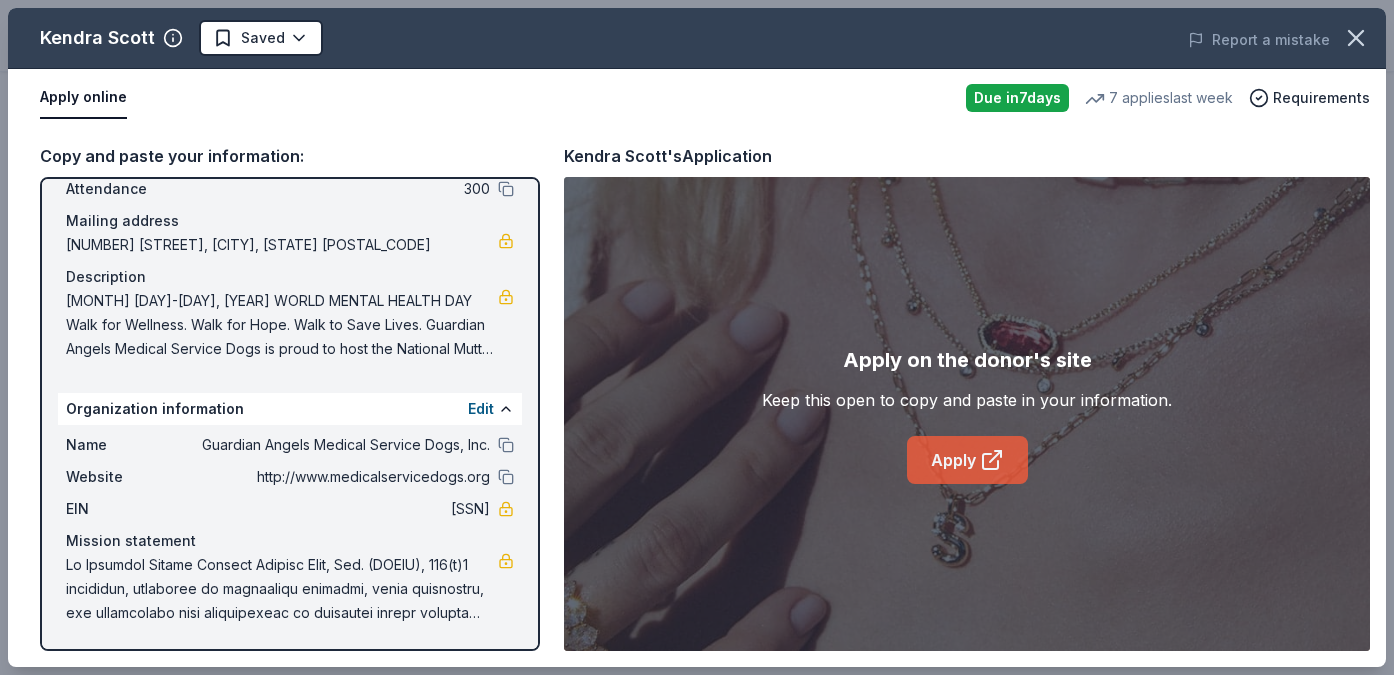 click on "Apply" at bounding box center (967, 460) 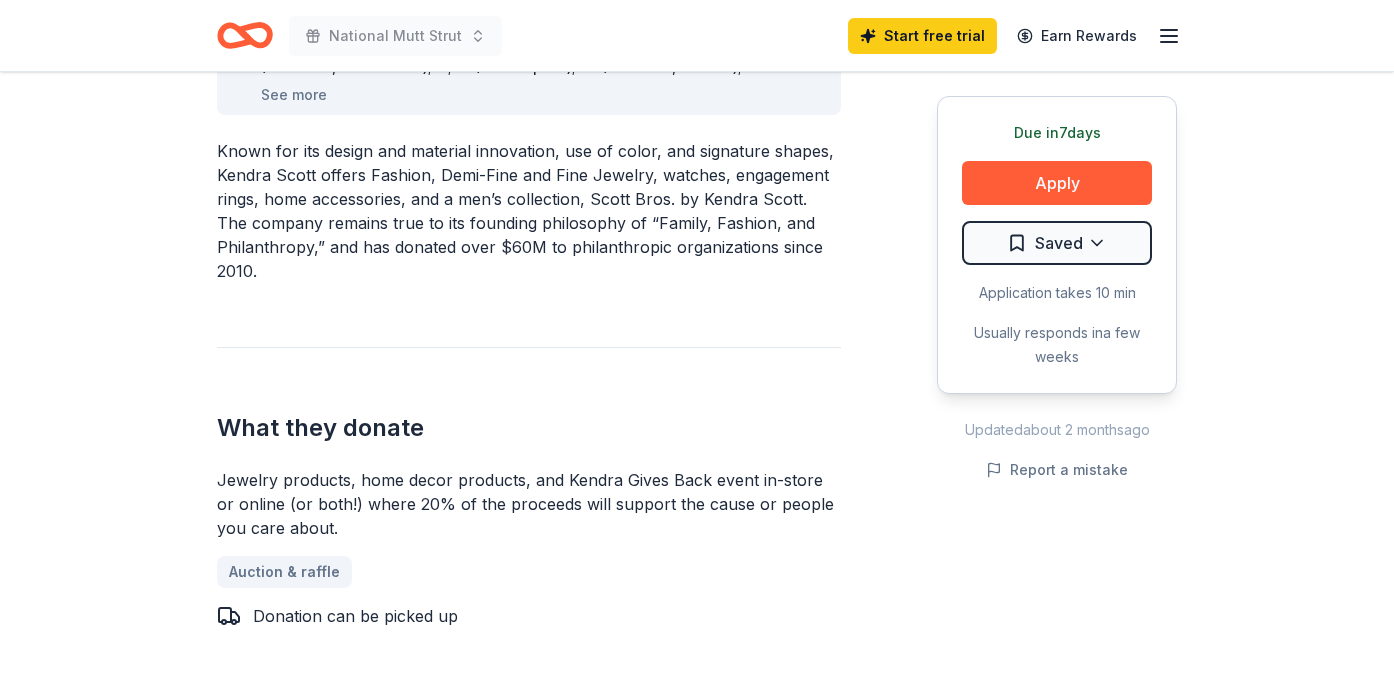 scroll, scrollTop: 762, scrollLeft: 0, axis: vertical 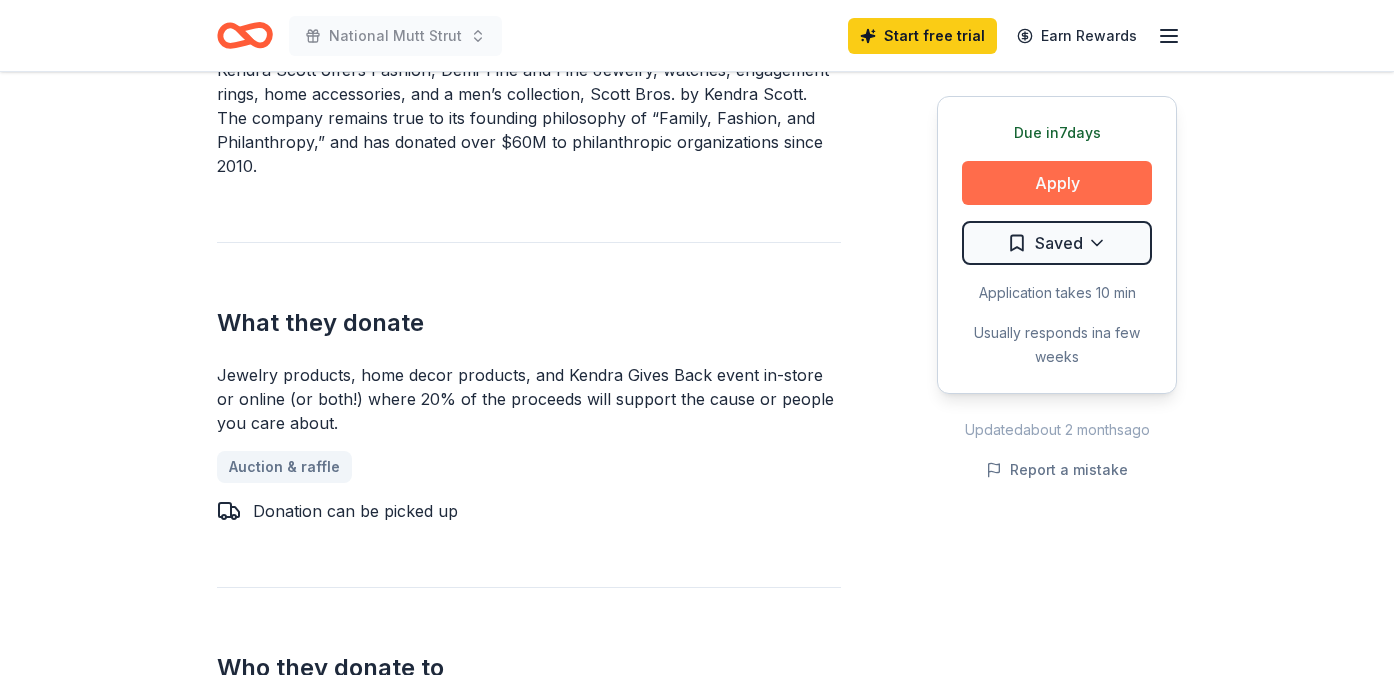 click on "Apply" at bounding box center (1057, 183) 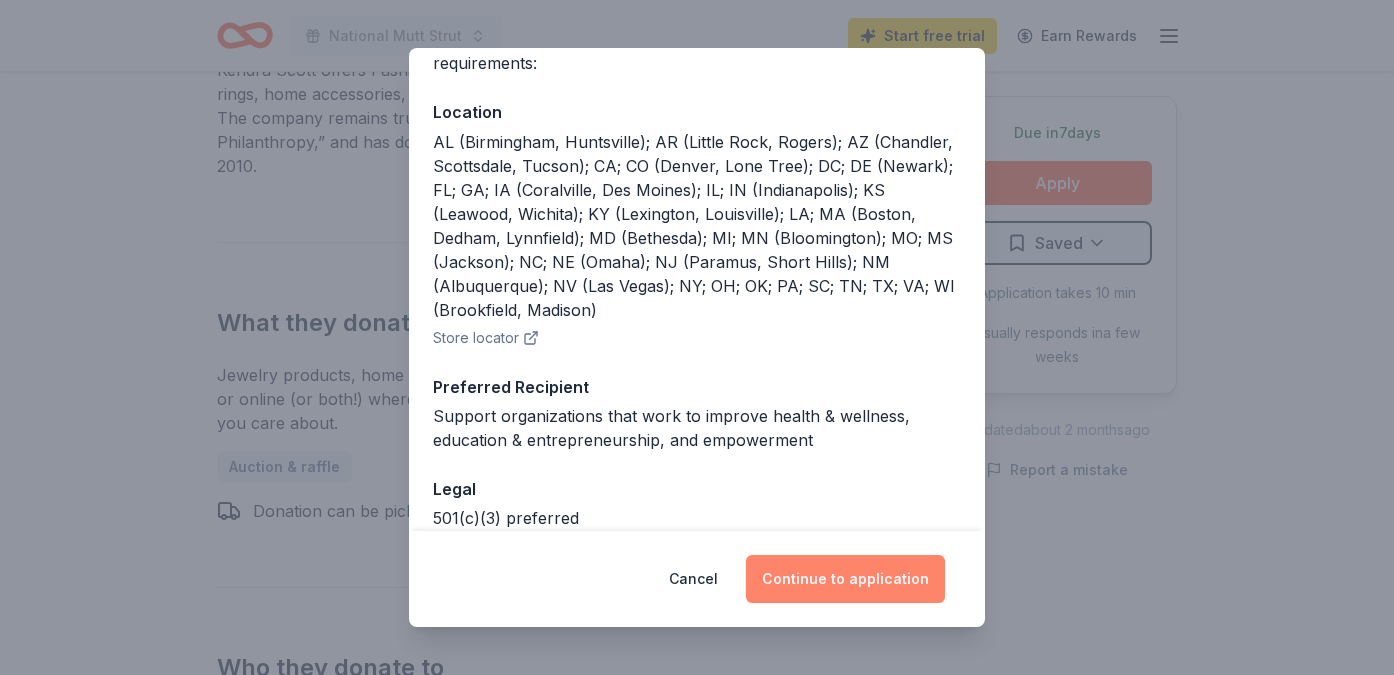 scroll, scrollTop: 210, scrollLeft: 0, axis: vertical 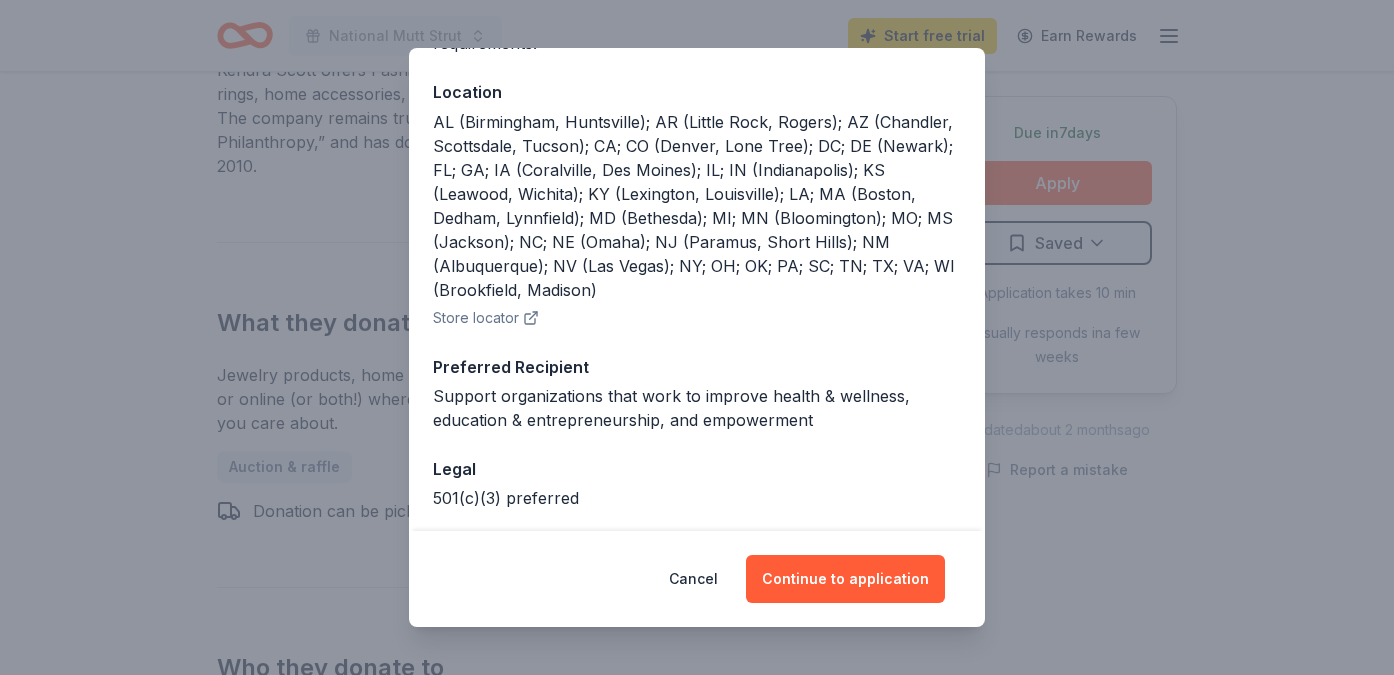 click on "Cancel Continue to application" at bounding box center [697, 579] 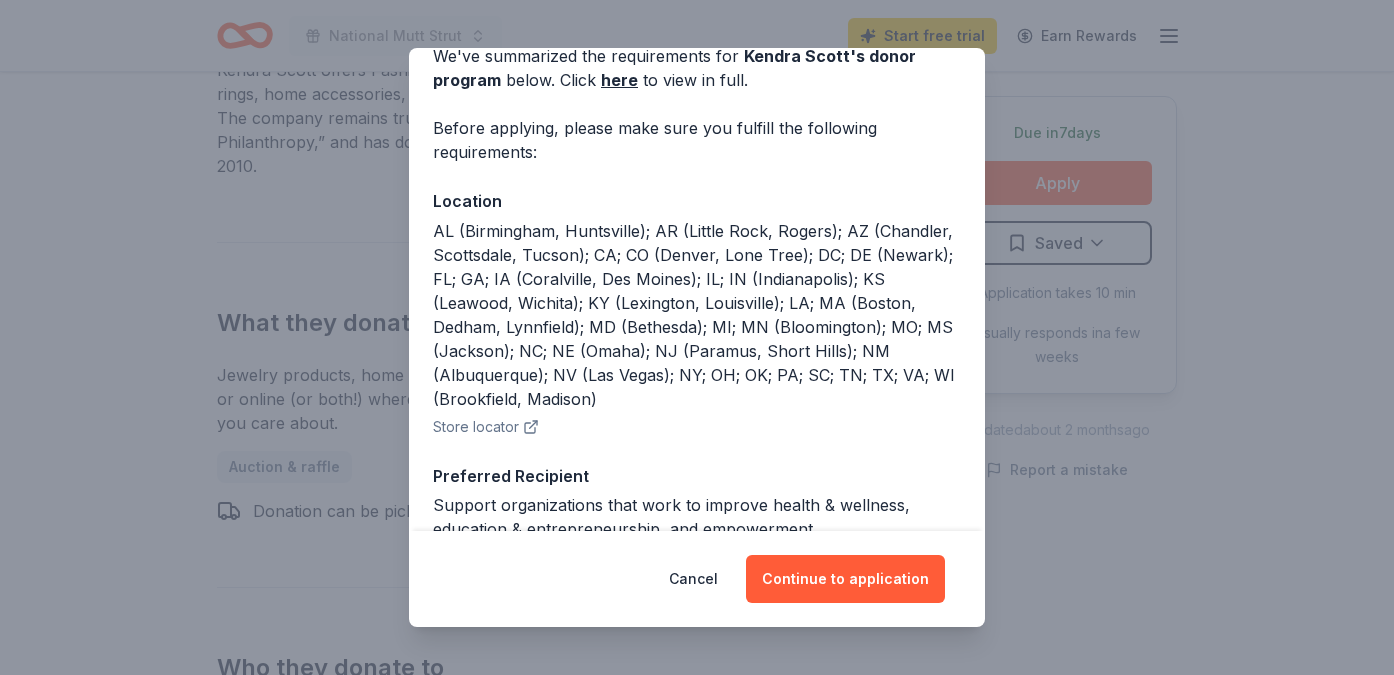 scroll, scrollTop: 0, scrollLeft: 0, axis: both 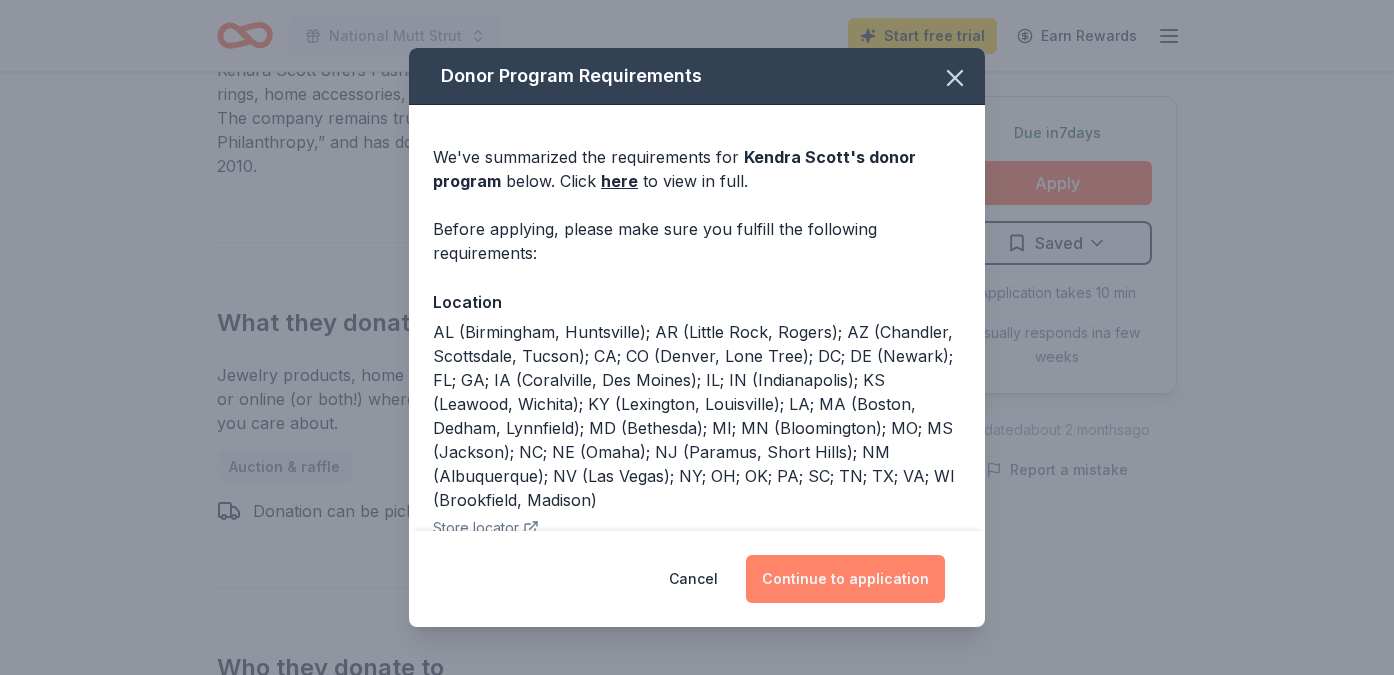 click on "Continue to application" at bounding box center [845, 579] 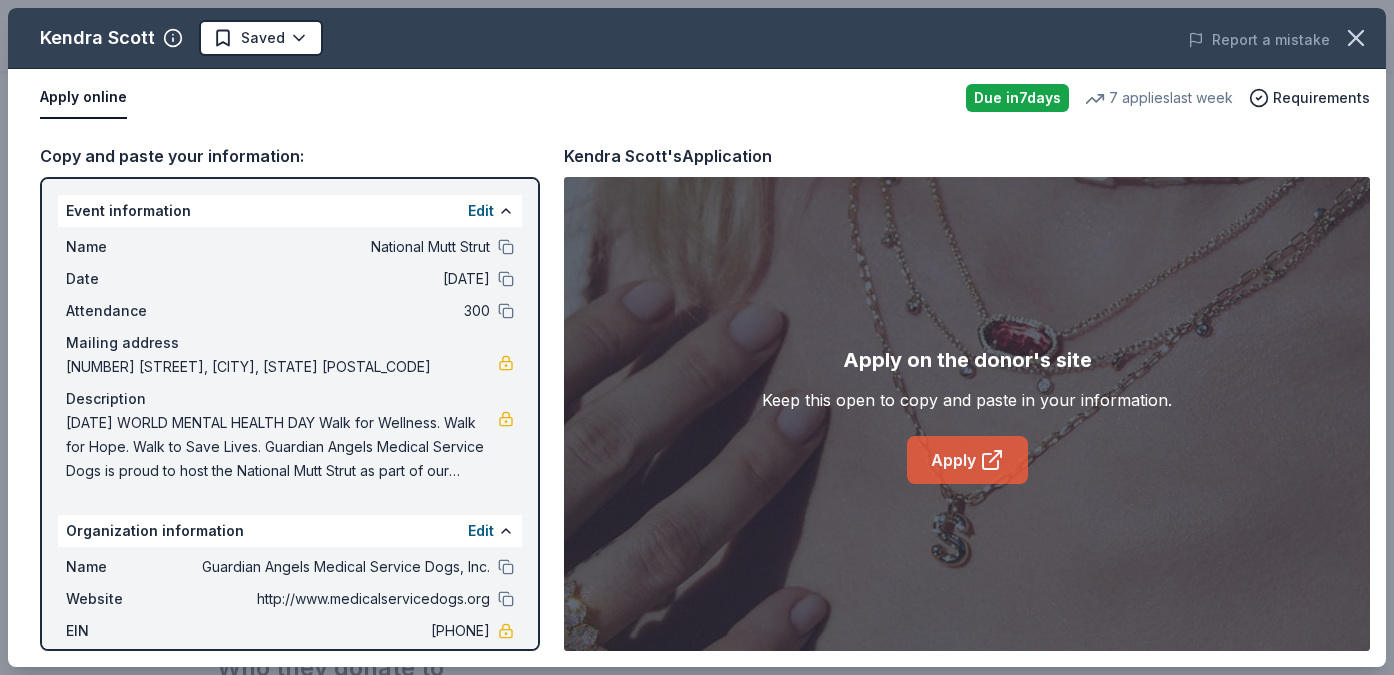 click on "Apply" at bounding box center (967, 460) 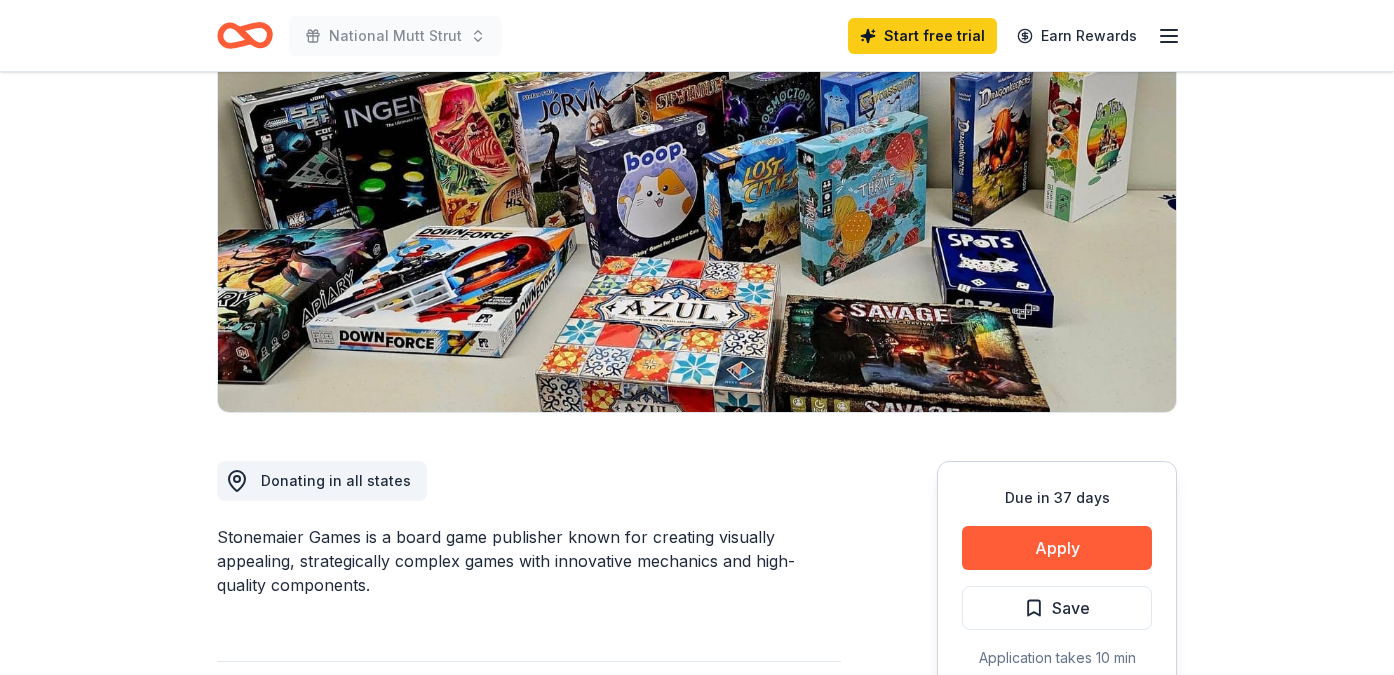 scroll, scrollTop: 207, scrollLeft: 0, axis: vertical 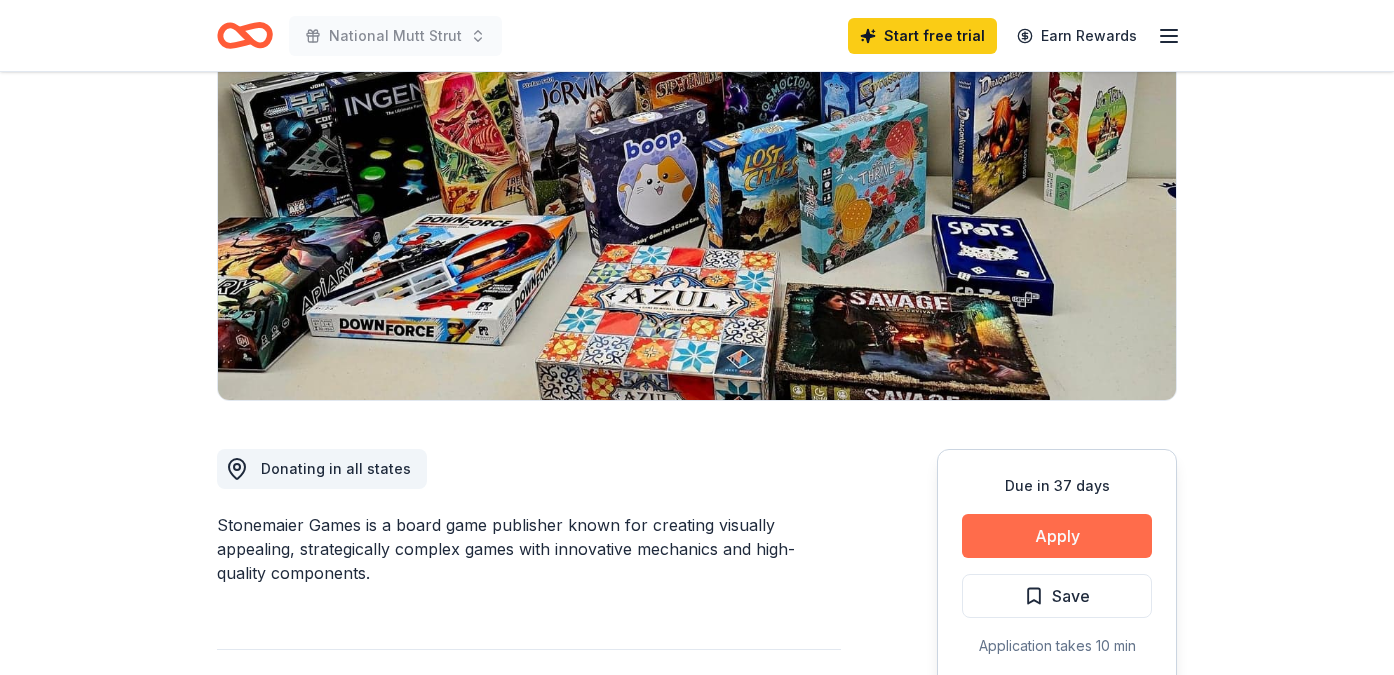 click on "Apply" at bounding box center [1057, 536] 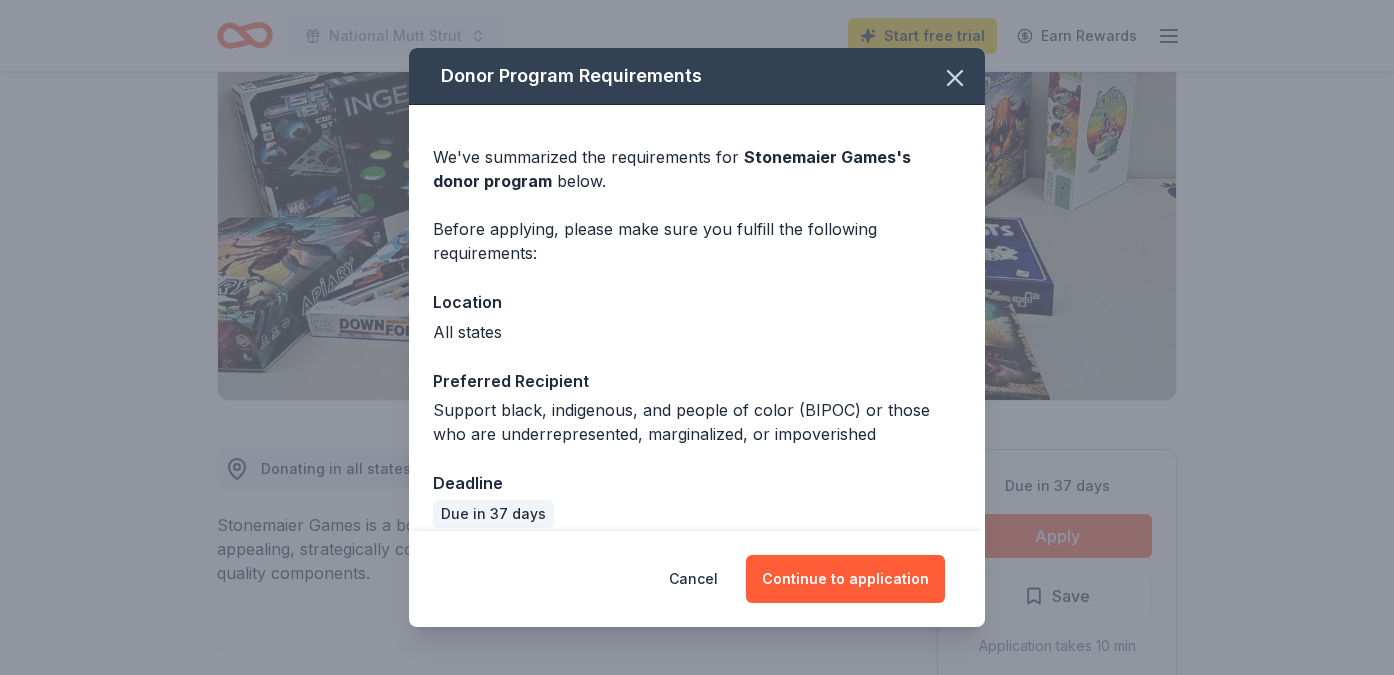 scroll, scrollTop: 21, scrollLeft: 0, axis: vertical 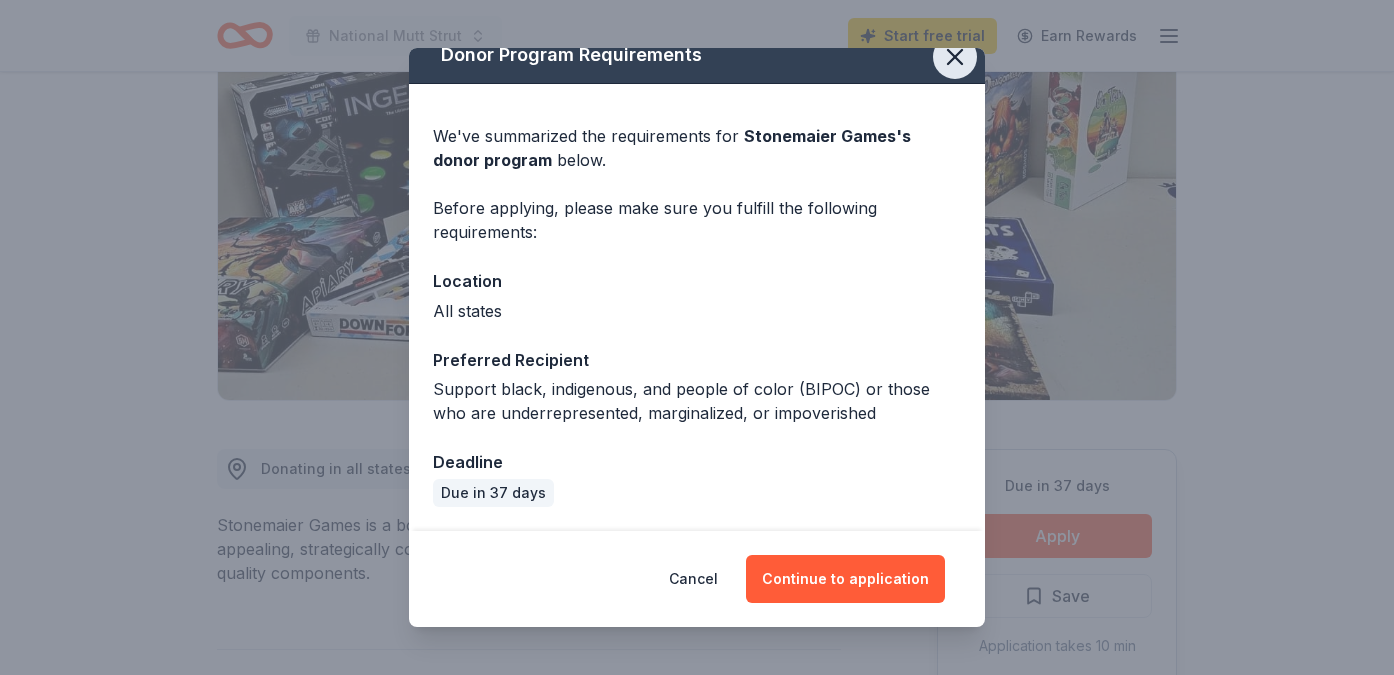 click 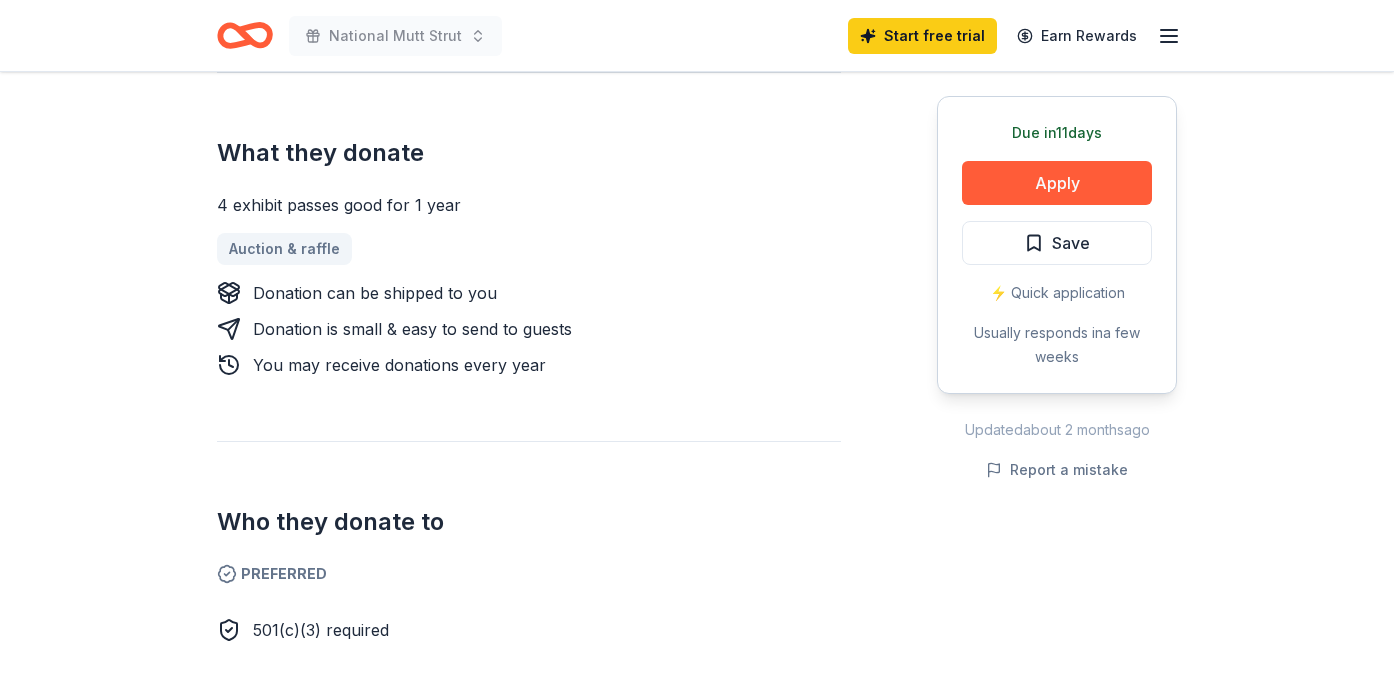 scroll, scrollTop: 778, scrollLeft: 0, axis: vertical 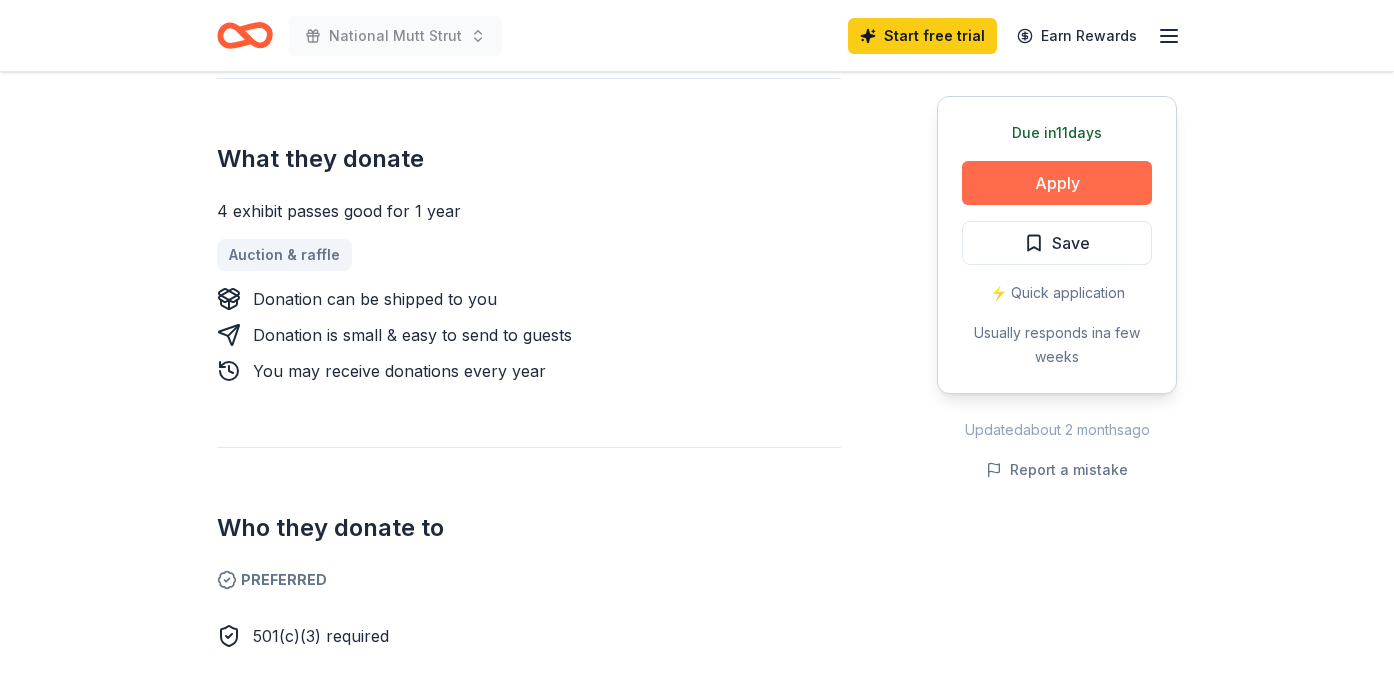 click on "Apply" at bounding box center (1057, 183) 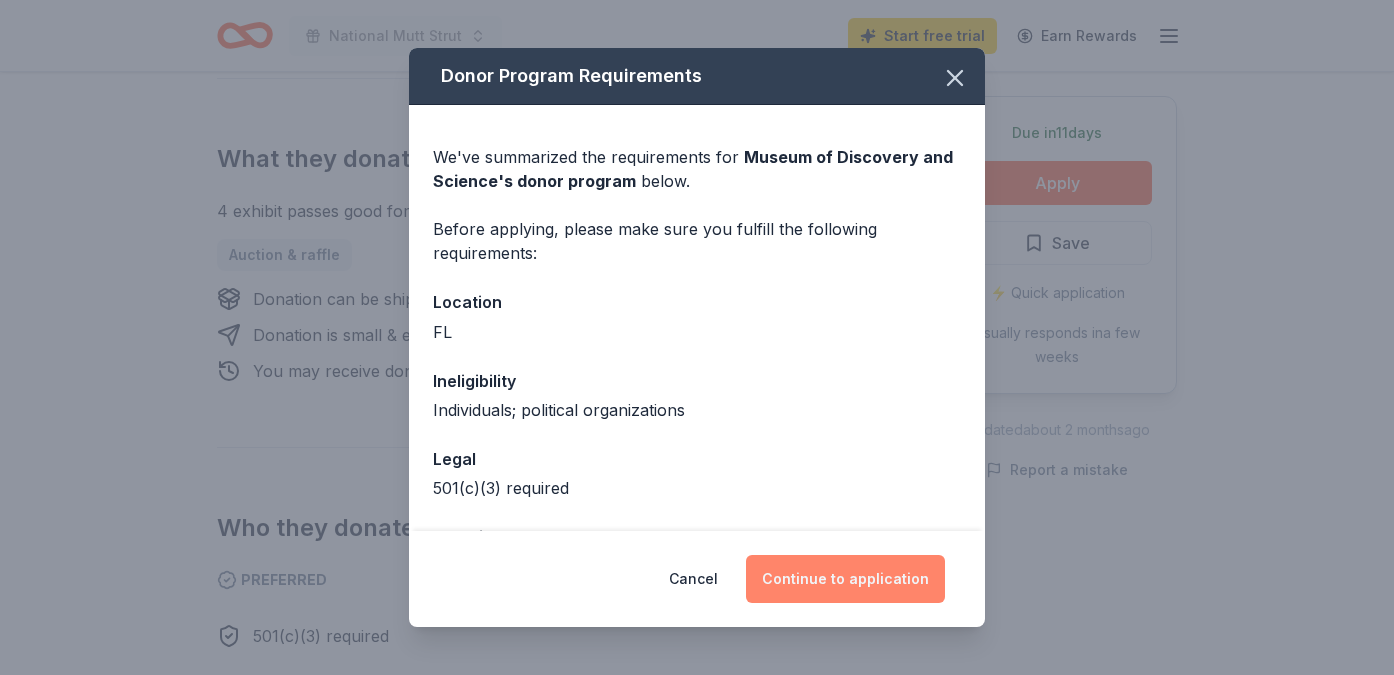click on "Continue to application" at bounding box center (845, 579) 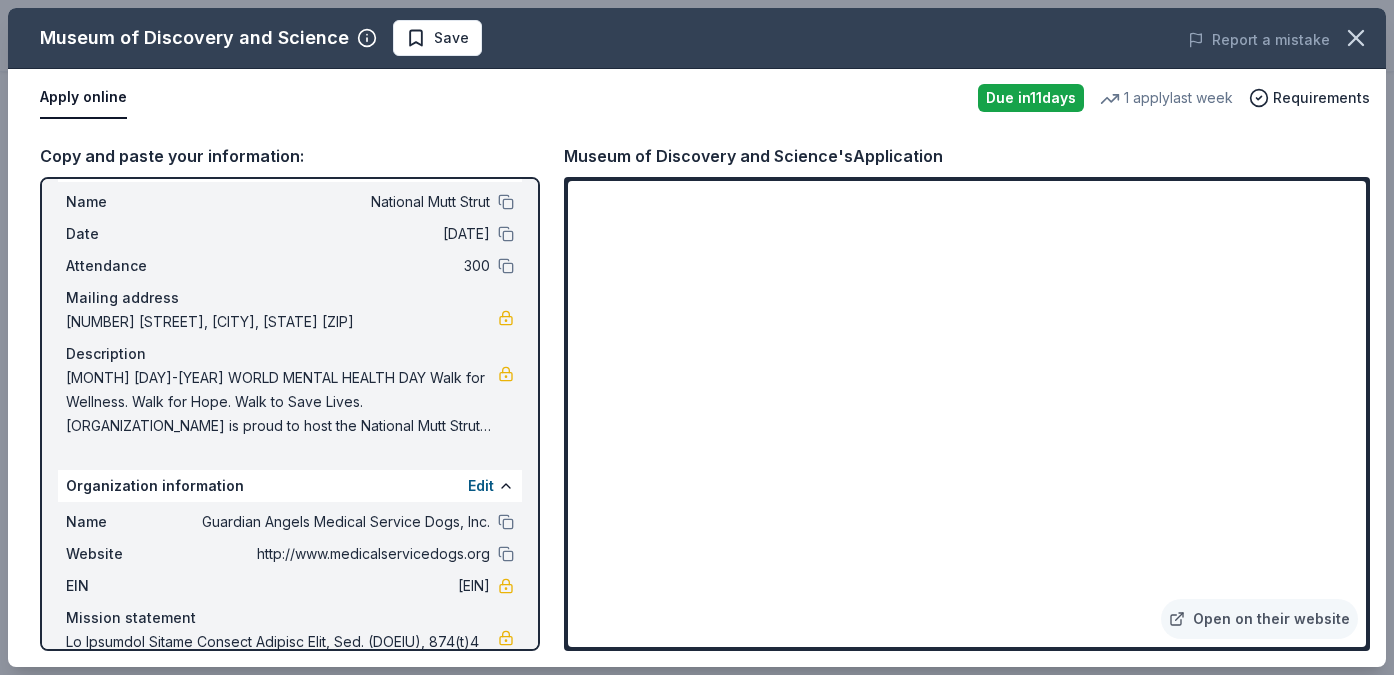 scroll, scrollTop: 3, scrollLeft: 0, axis: vertical 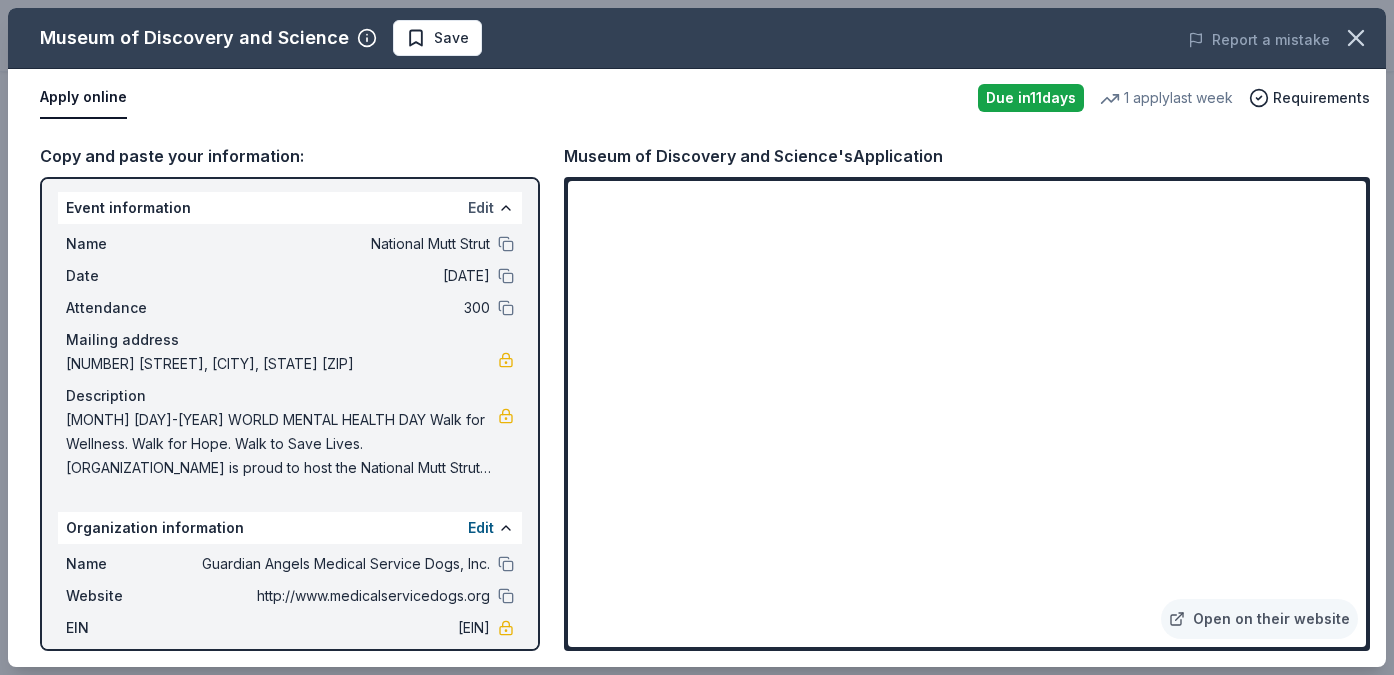 click on "Edit" at bounding box center [481, 208] 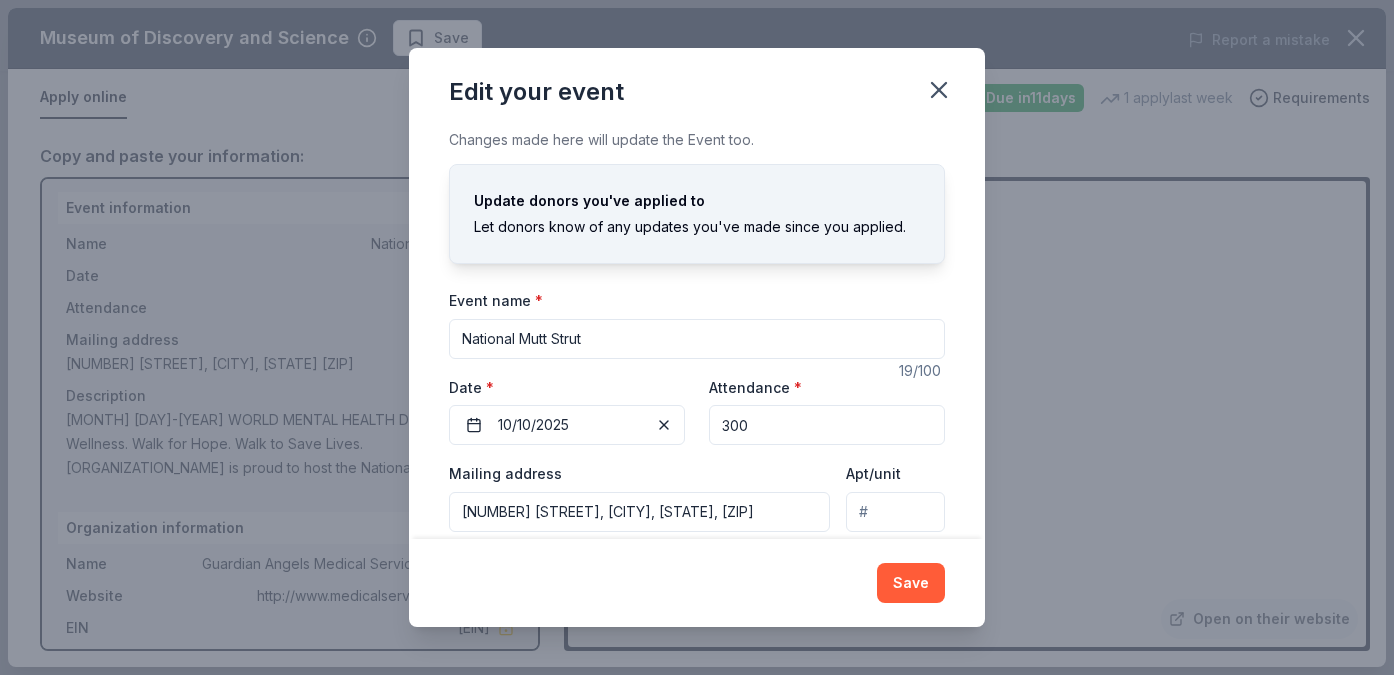 scroll, scrollTop: 158, scrollLeft: 0, axis: vertical 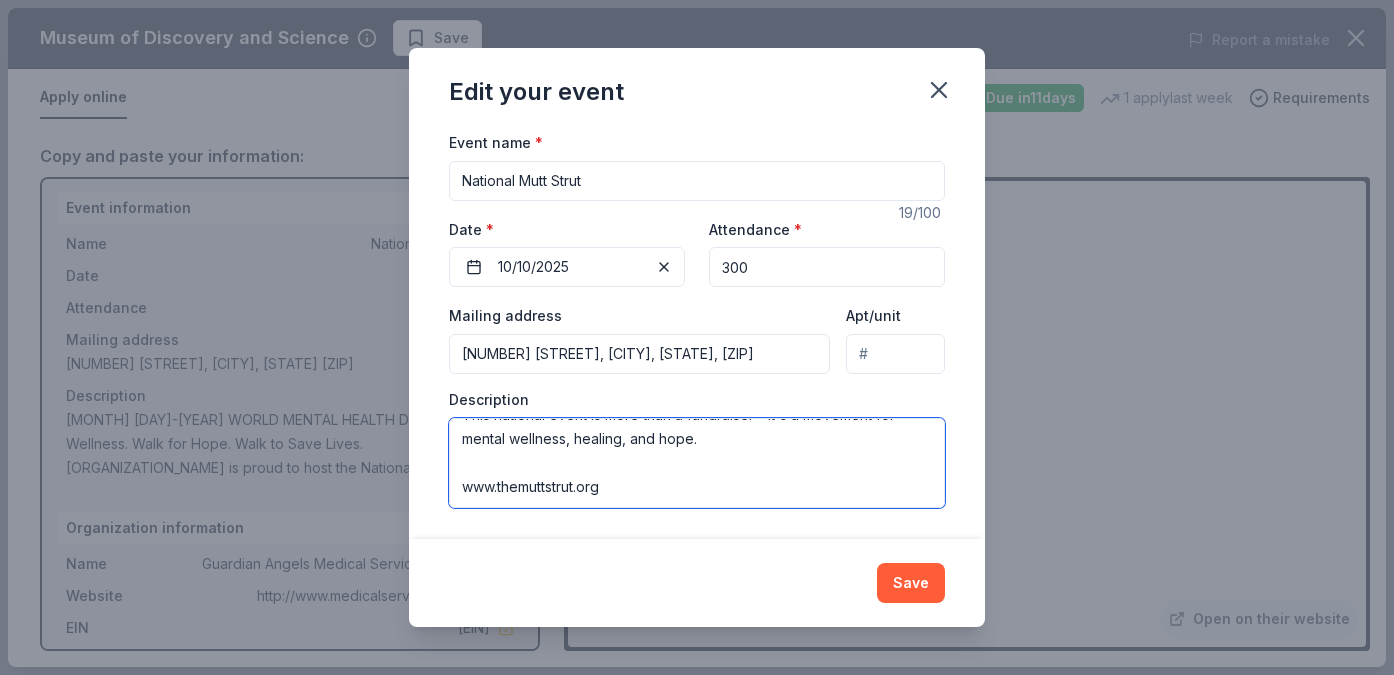 drag, startPoint x: 464, startPoint y: 436, endPoint x: 827, endPoint y: 556, distance: 382.32056 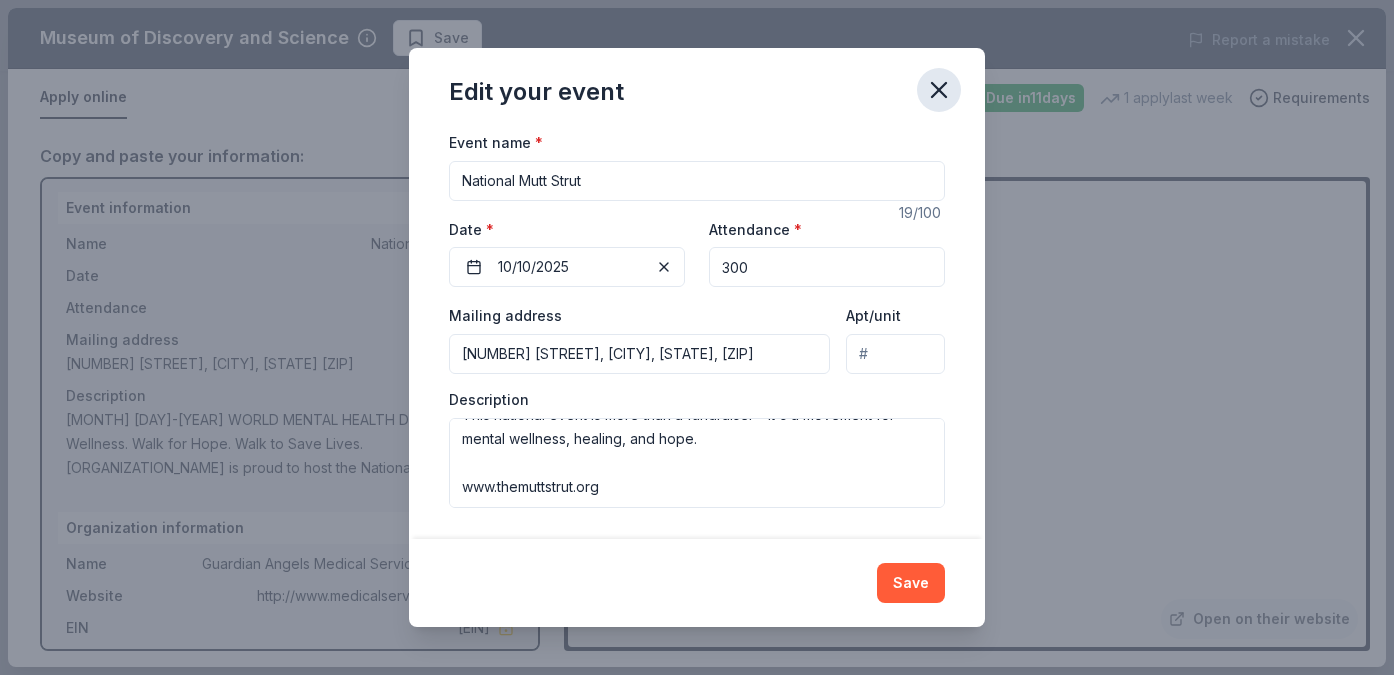 click 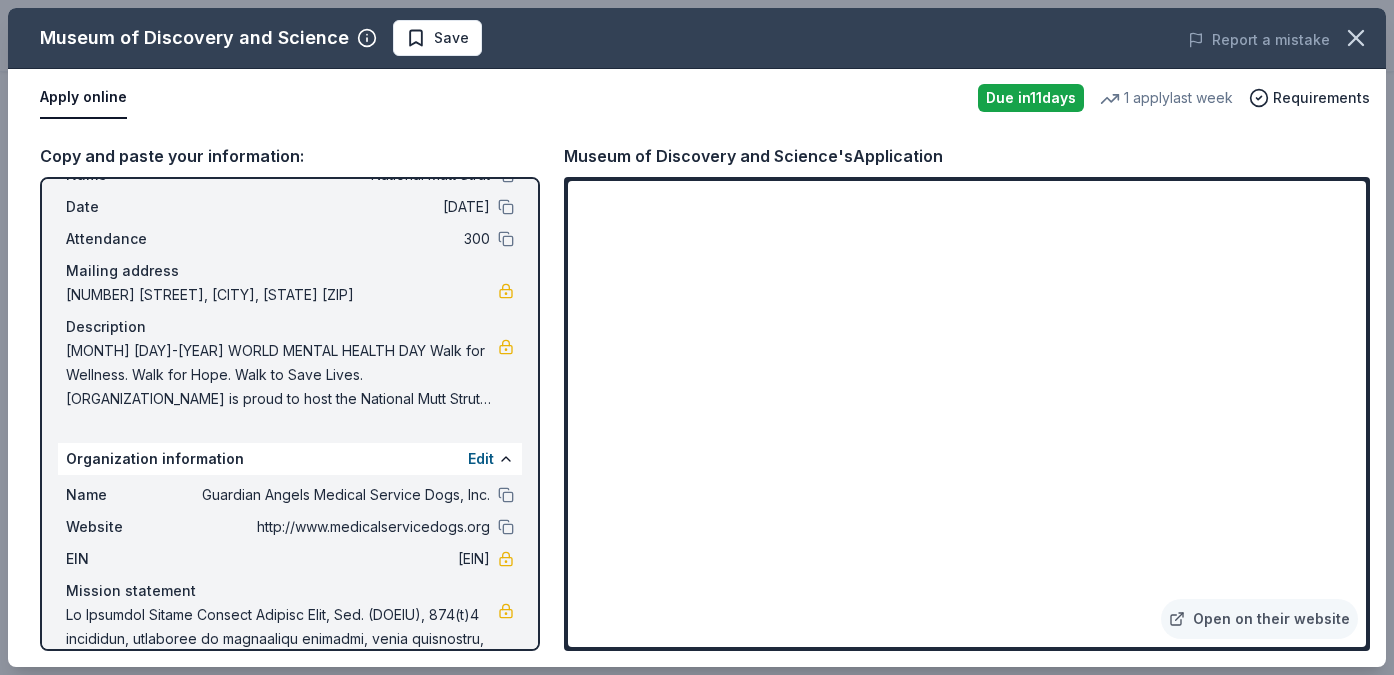 scroll, scrollTop: 122, scrollLeft: 0, axis: vertical 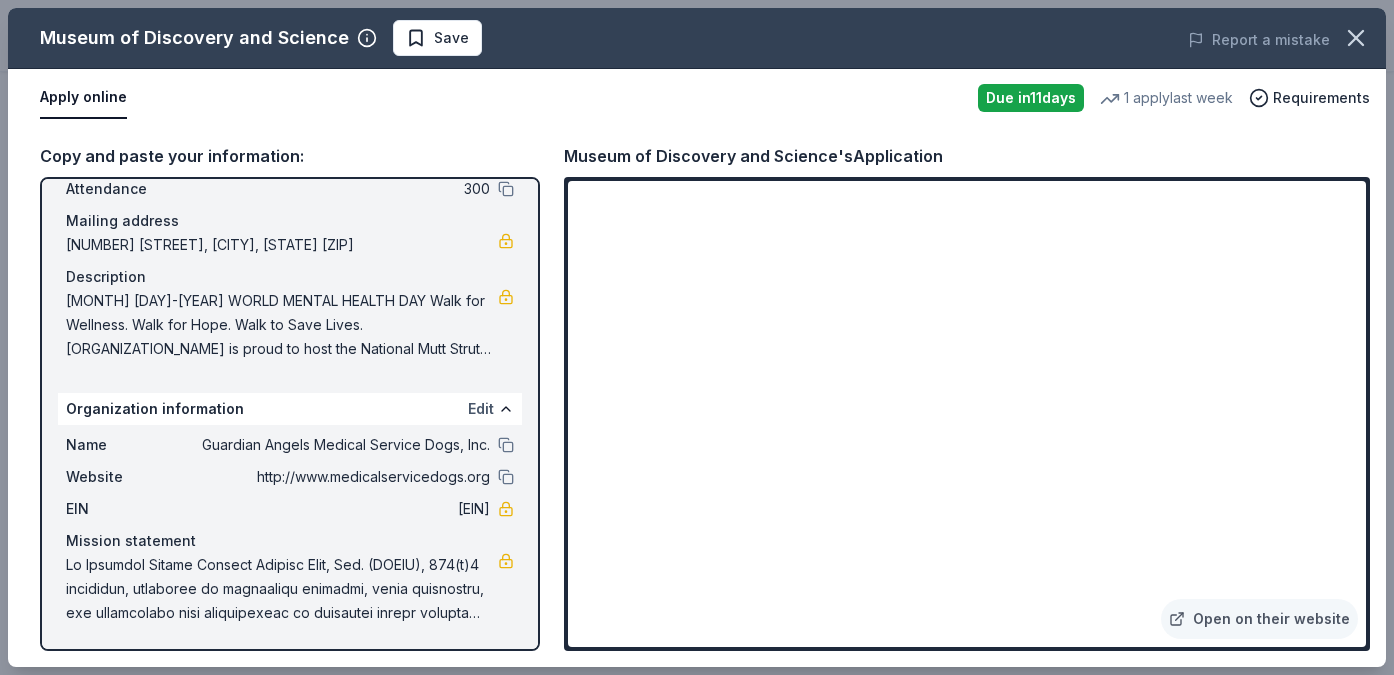 click on "Edit" at bounding box center (481, 409) 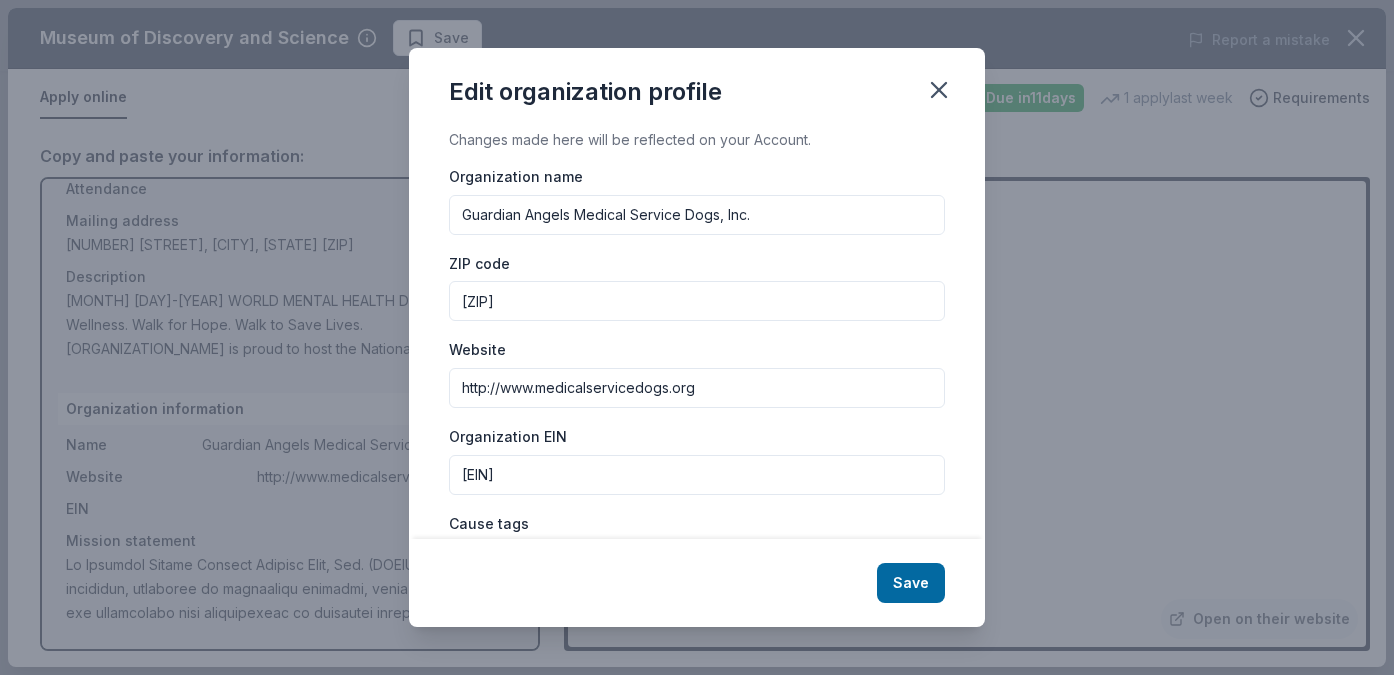 drag, startPoint x: 560, startPoint y: 469, endPoint x: 437, endPoint y: 463, distance: 123.146255 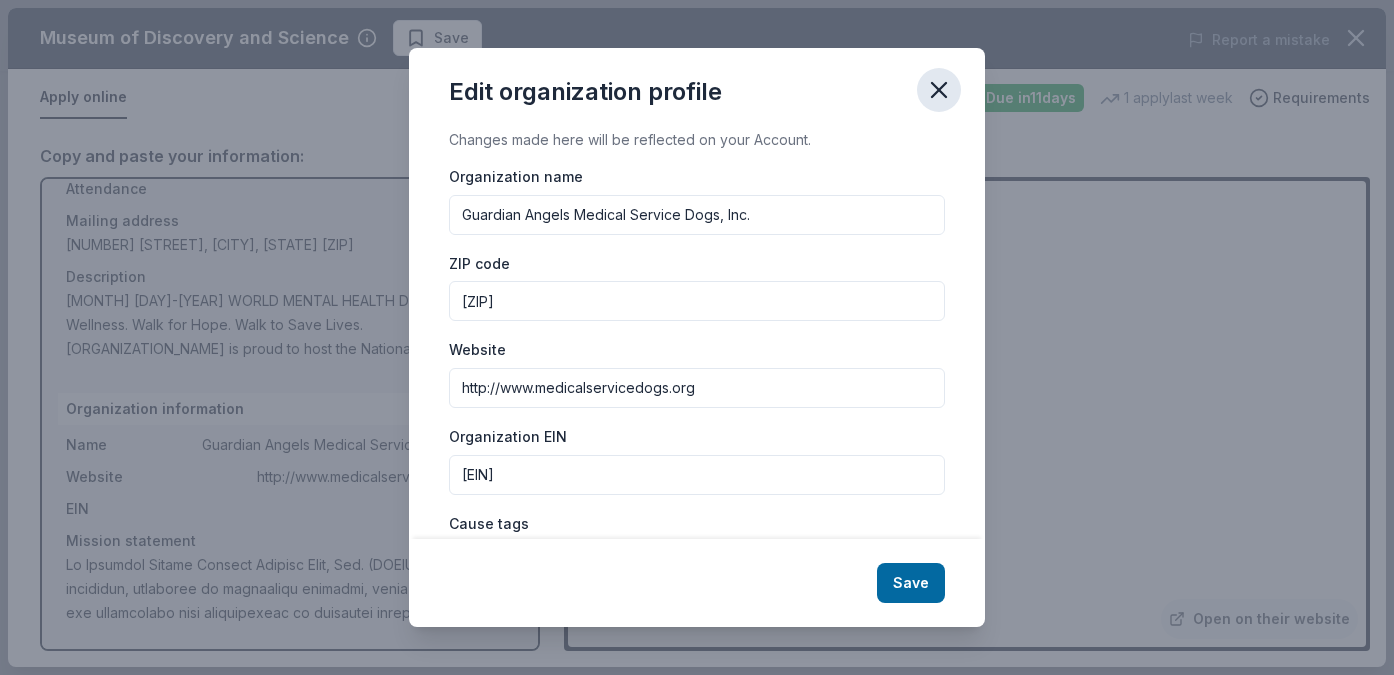 click 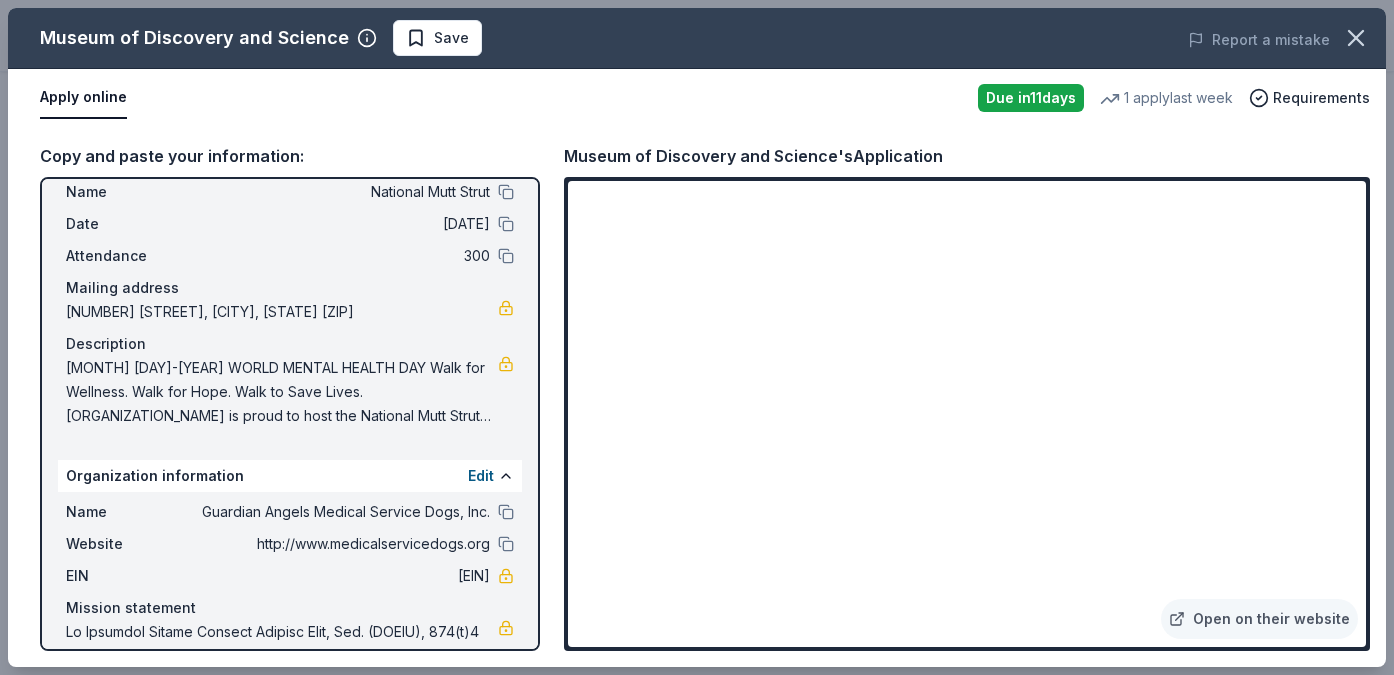 scroll, scrollTop: 0, scrollLeft: 0, axis: both 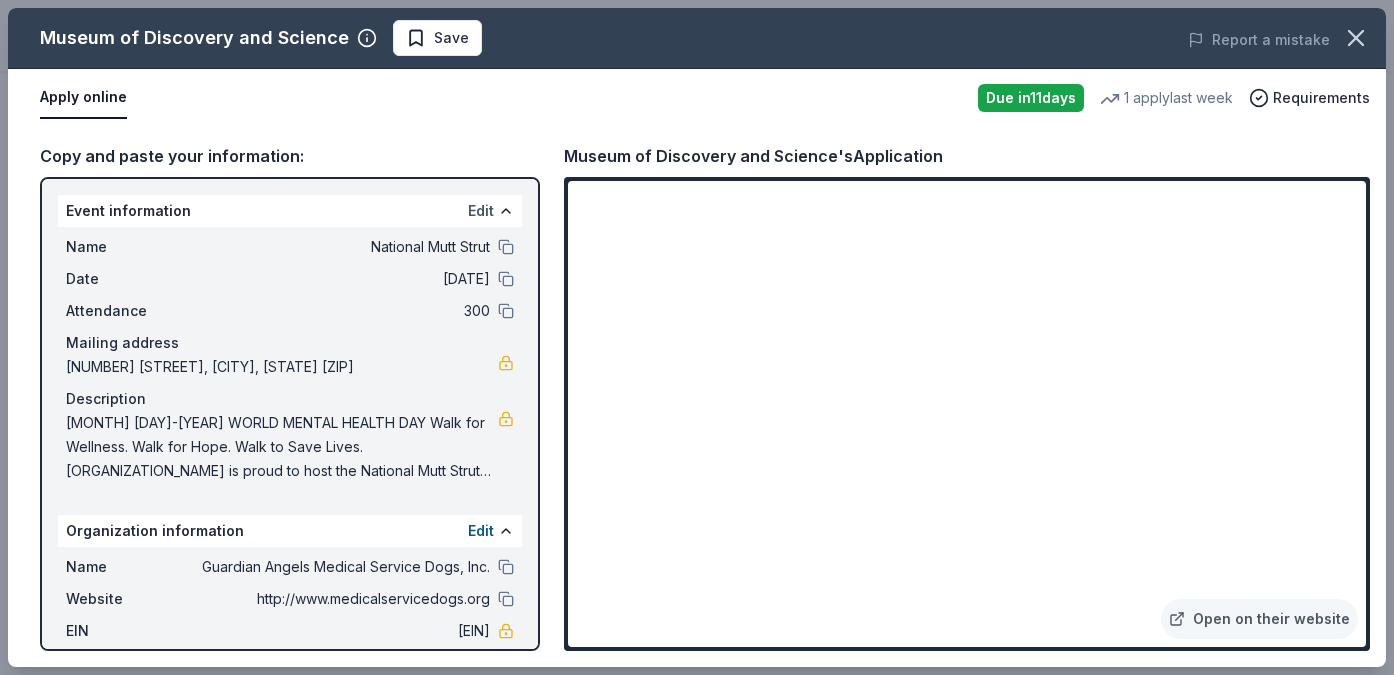 click on "Edit" at bounding box center [481, 211] 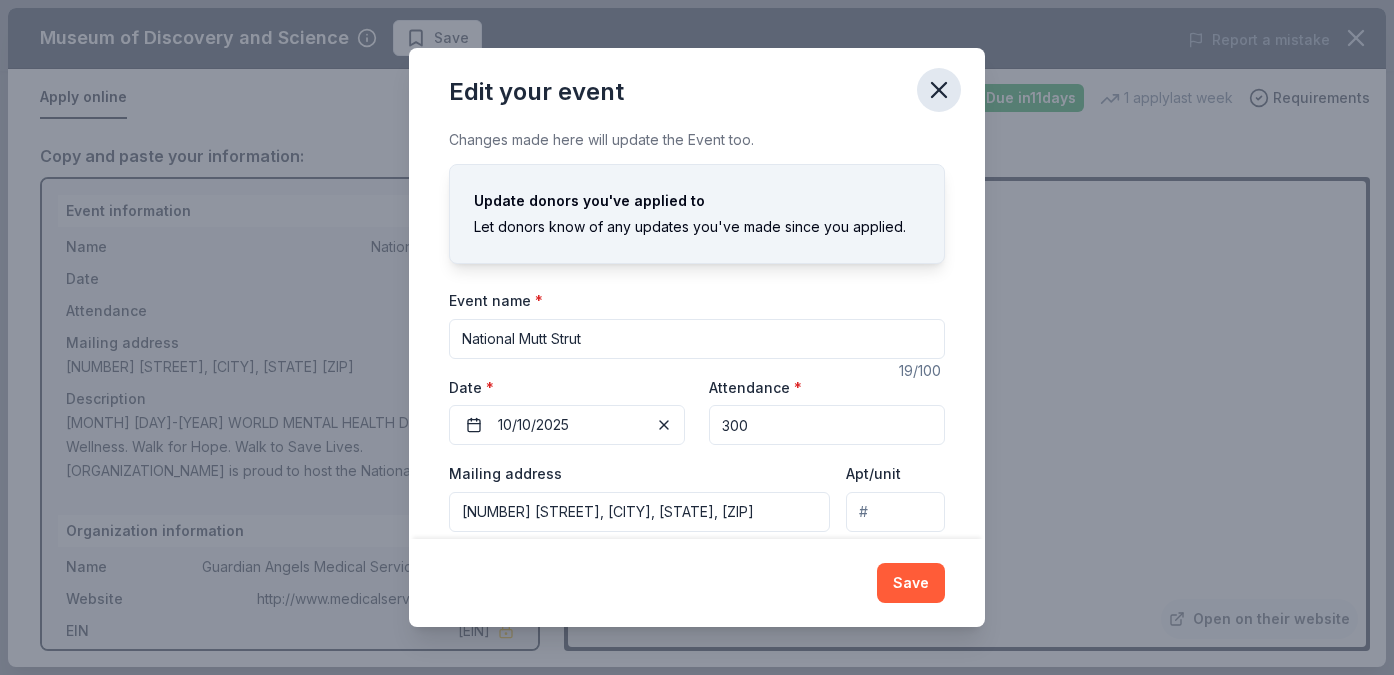 click 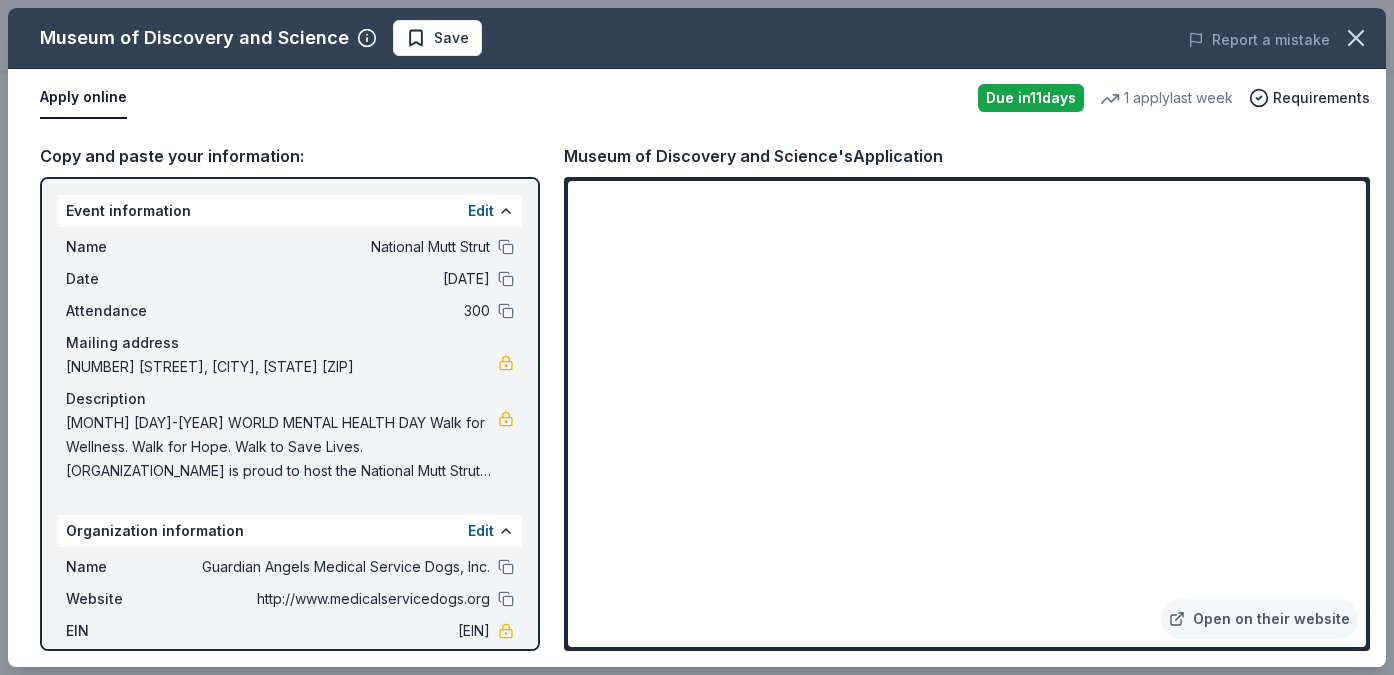 scroll, scrollTop: 122, scrollLeft: 0, axis: vertical 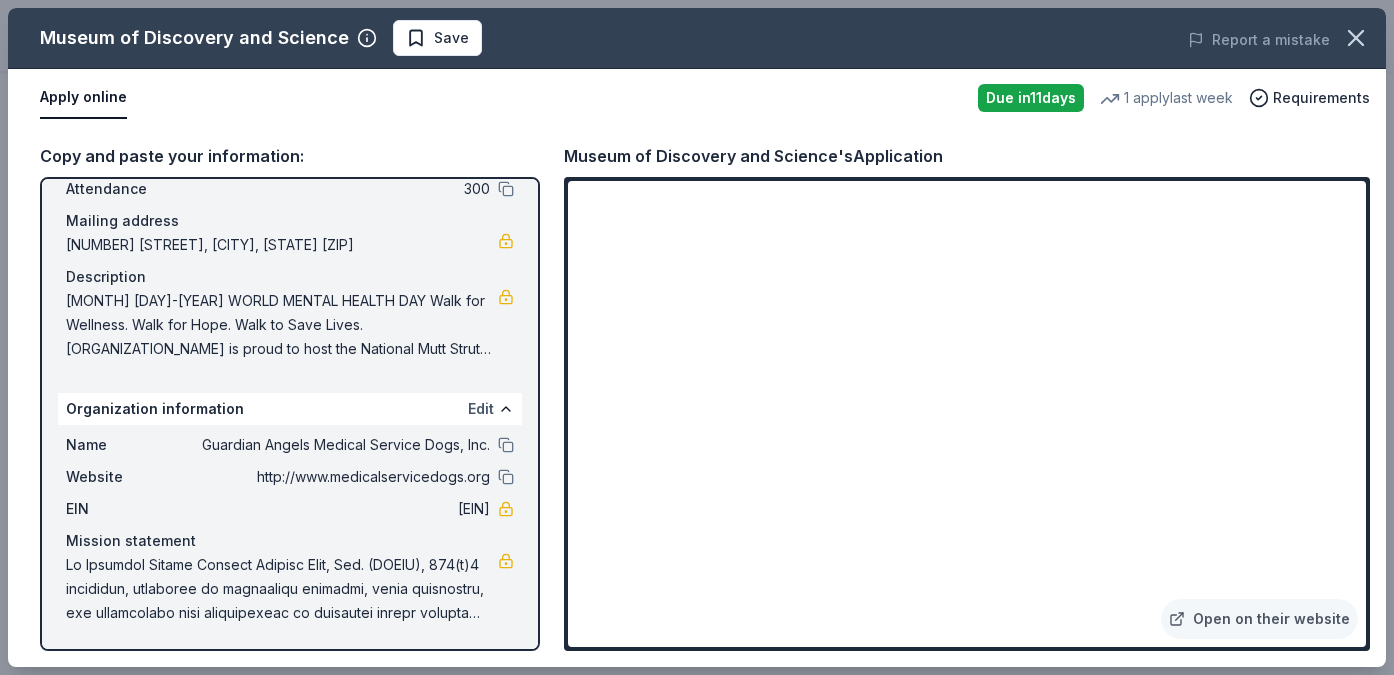 click on "Edit" at bounding box center [481, 409] 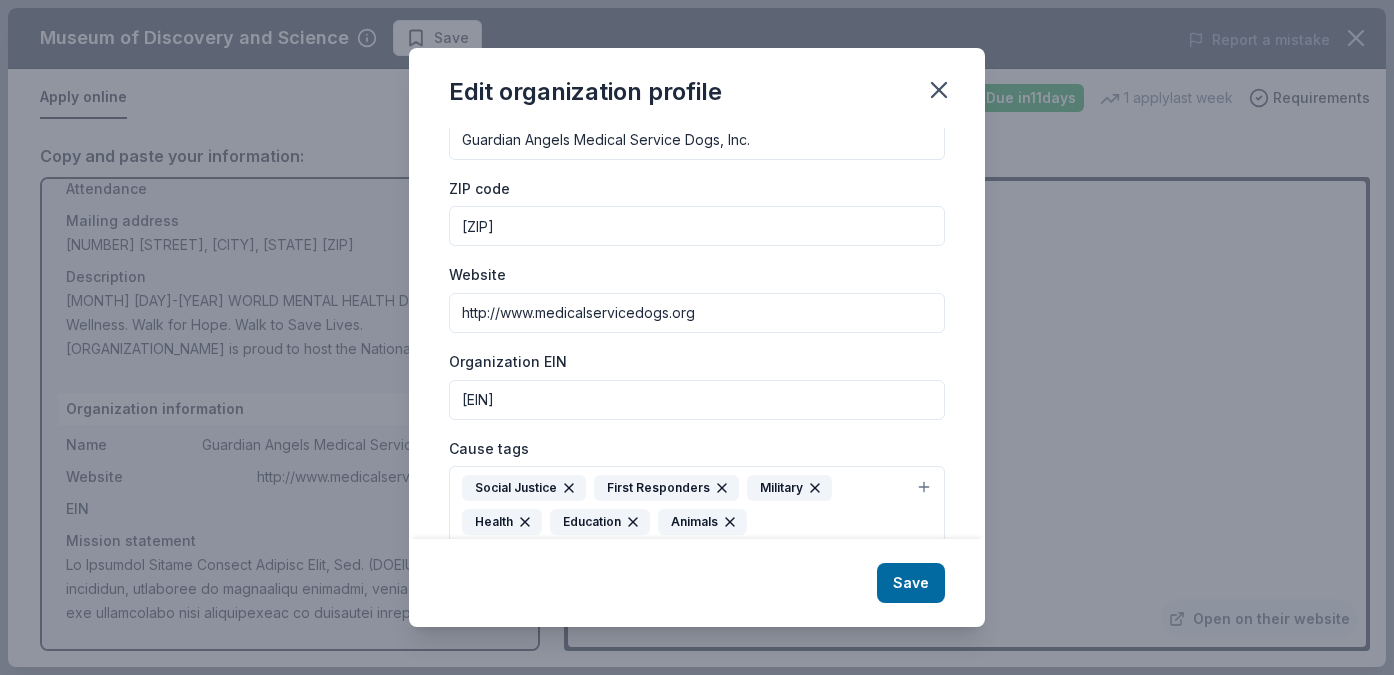 scroll, scrollTop: 293, scrollLeft: 0, axis: vertical 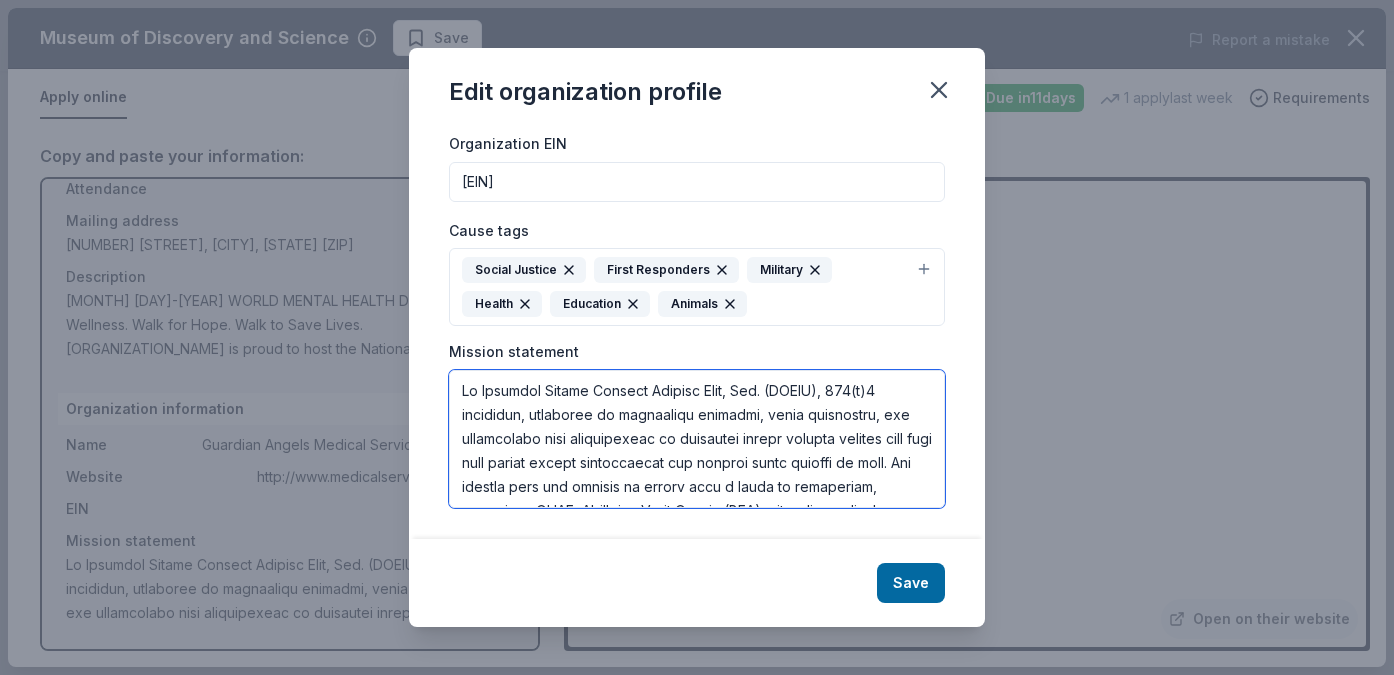drag, startPoint x: 920, startPoint y: 491, endPoint x: 443, endPoint y: 382, distance: 489.2954 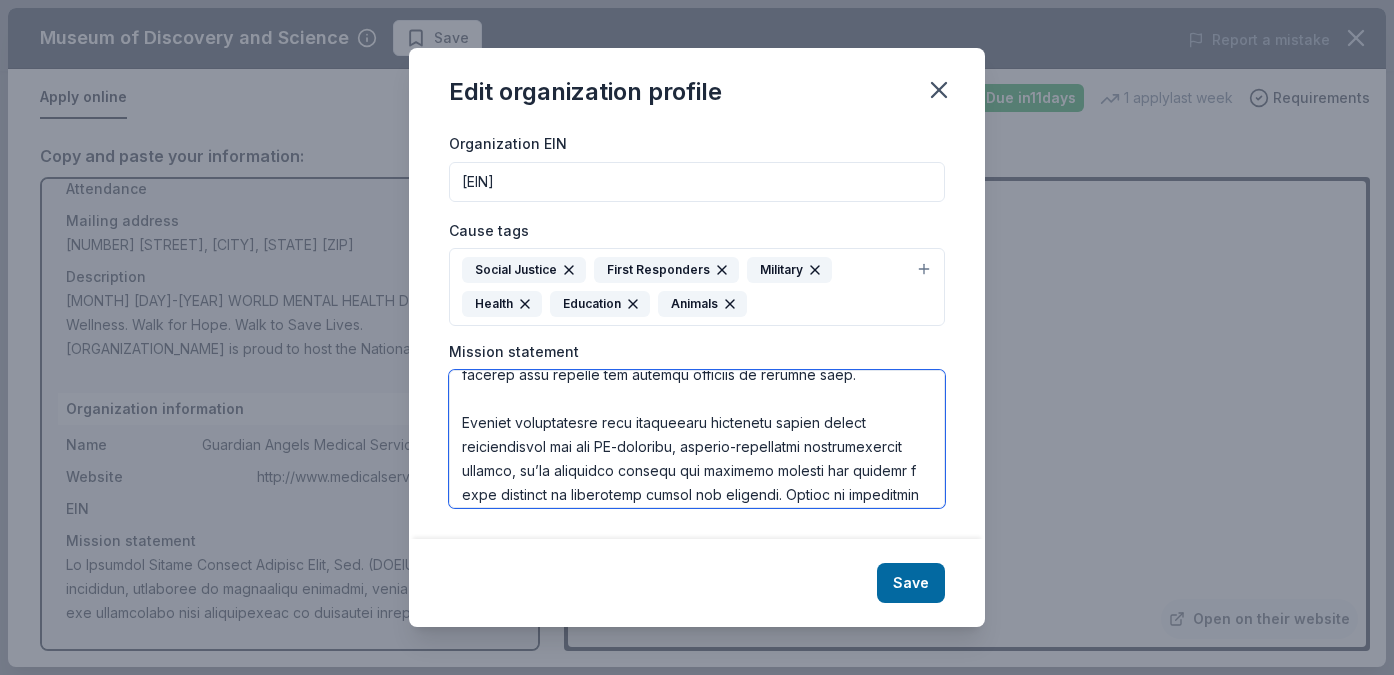 scroll, scrollTop: 274, scrollLeft: 0, axis: vertical 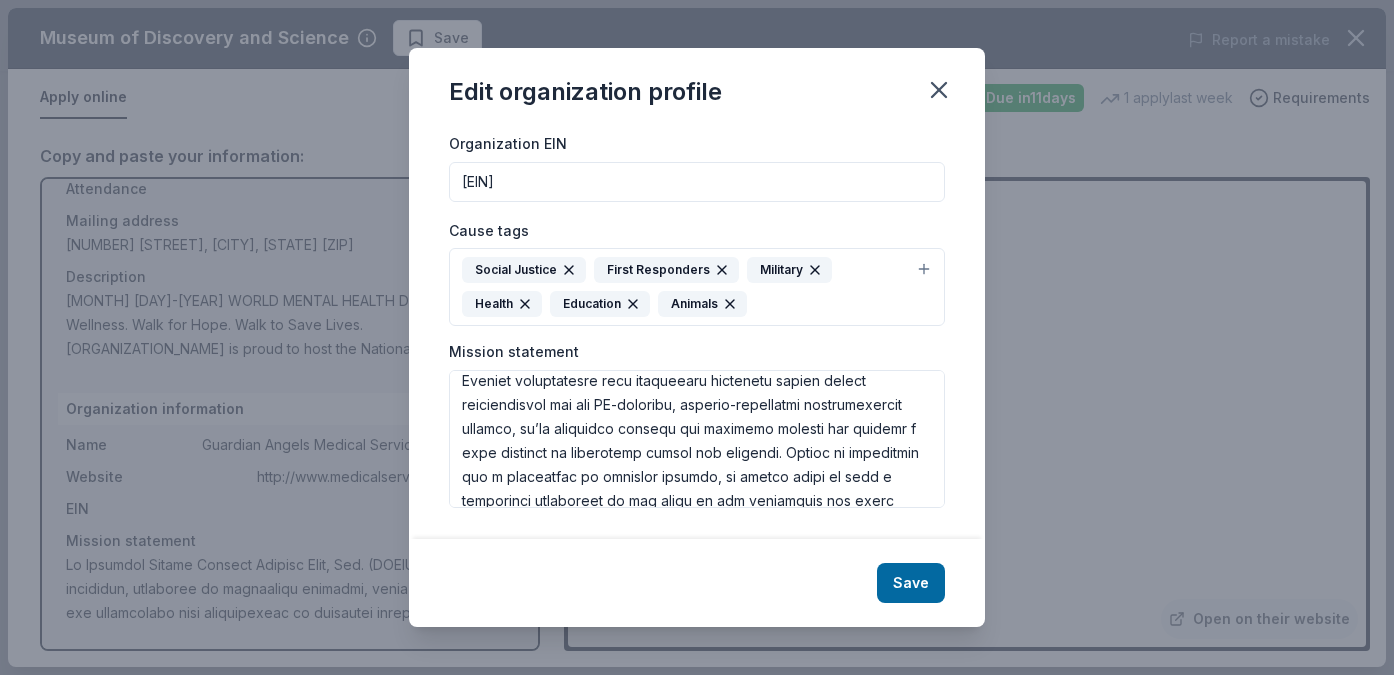 drag, startPoint x: 550, startPoint y: 194, endPoint x: 434, endPoint y: 181, distance: 116.72617 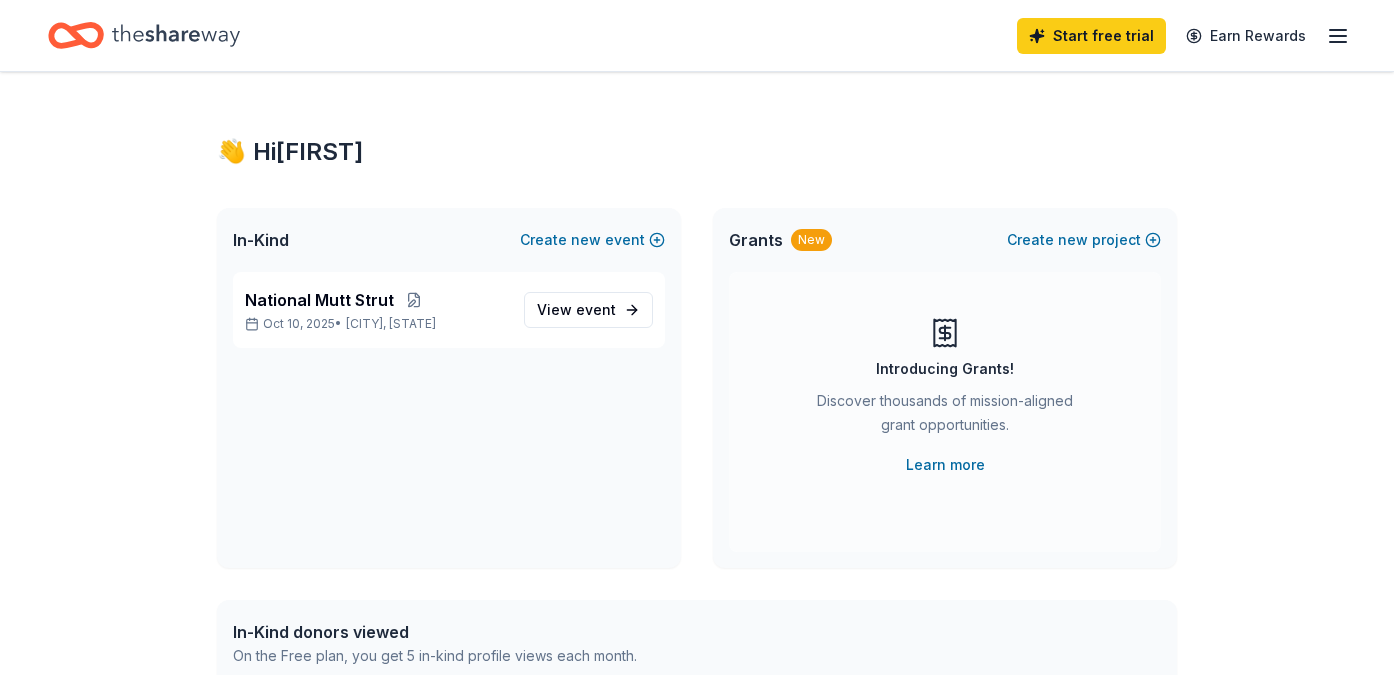 scroll, scrollTop: 0, scrollLeft: 0, axis: both 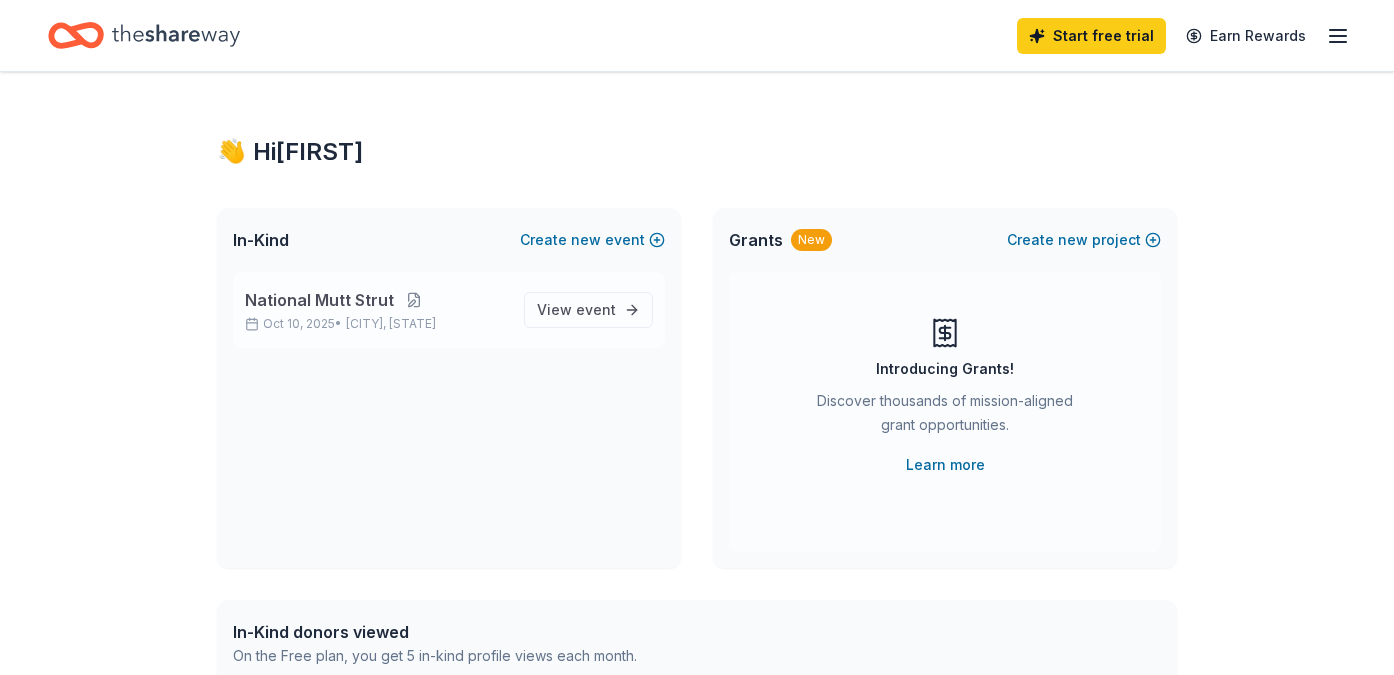 click at bounding box center [414, 300] 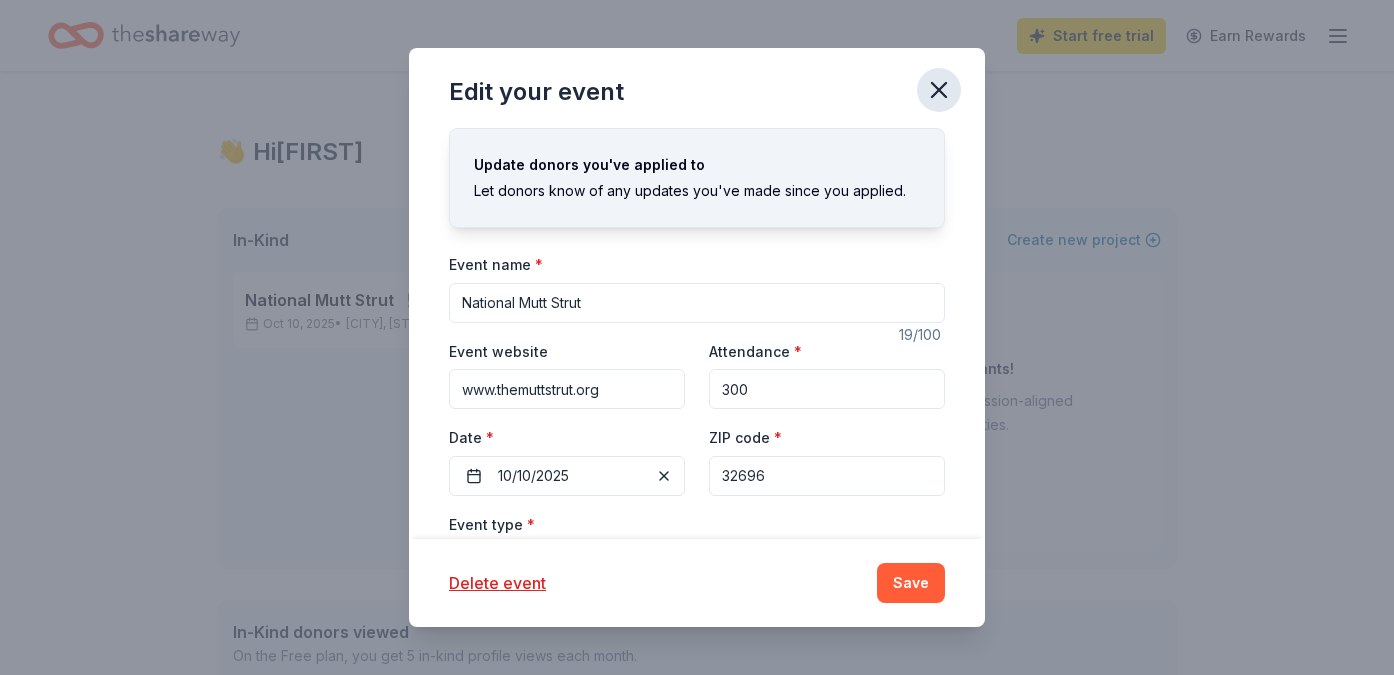 click at bounding box center [939, 90] 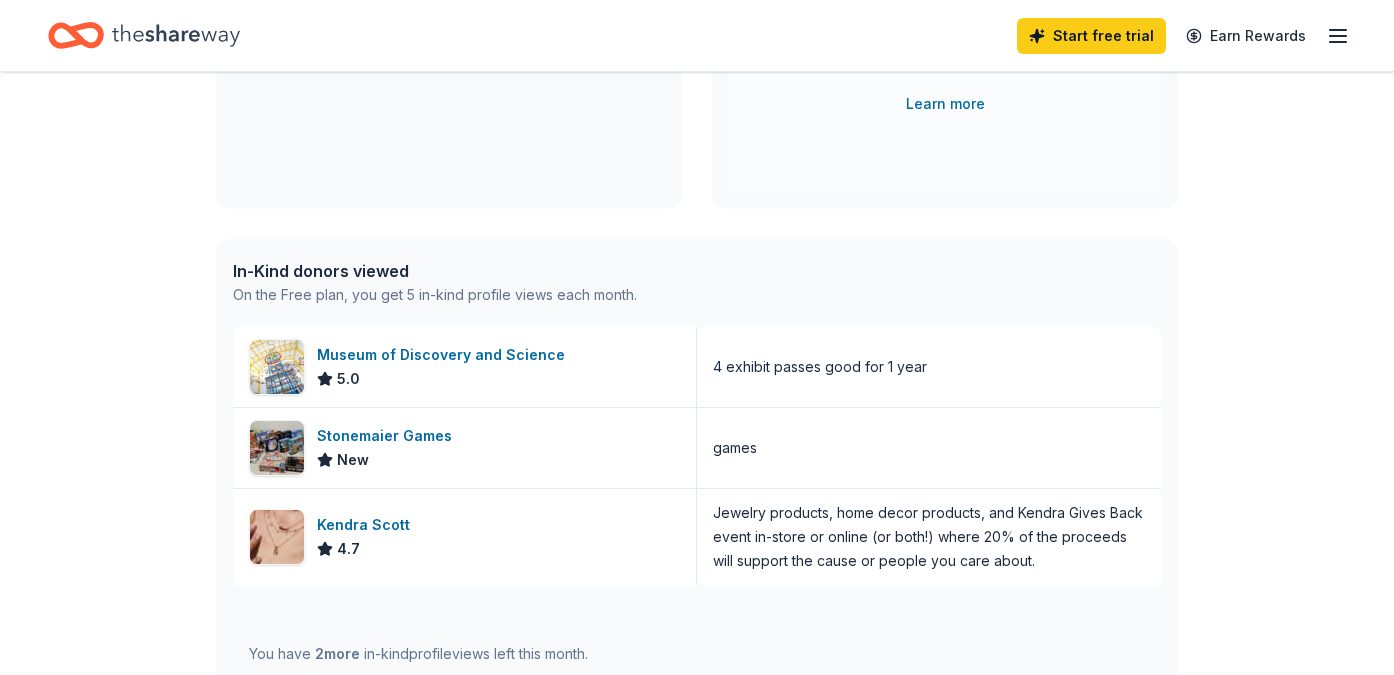 scroll, scrollTop: 295, scrollLeft: 0, axis: vertical 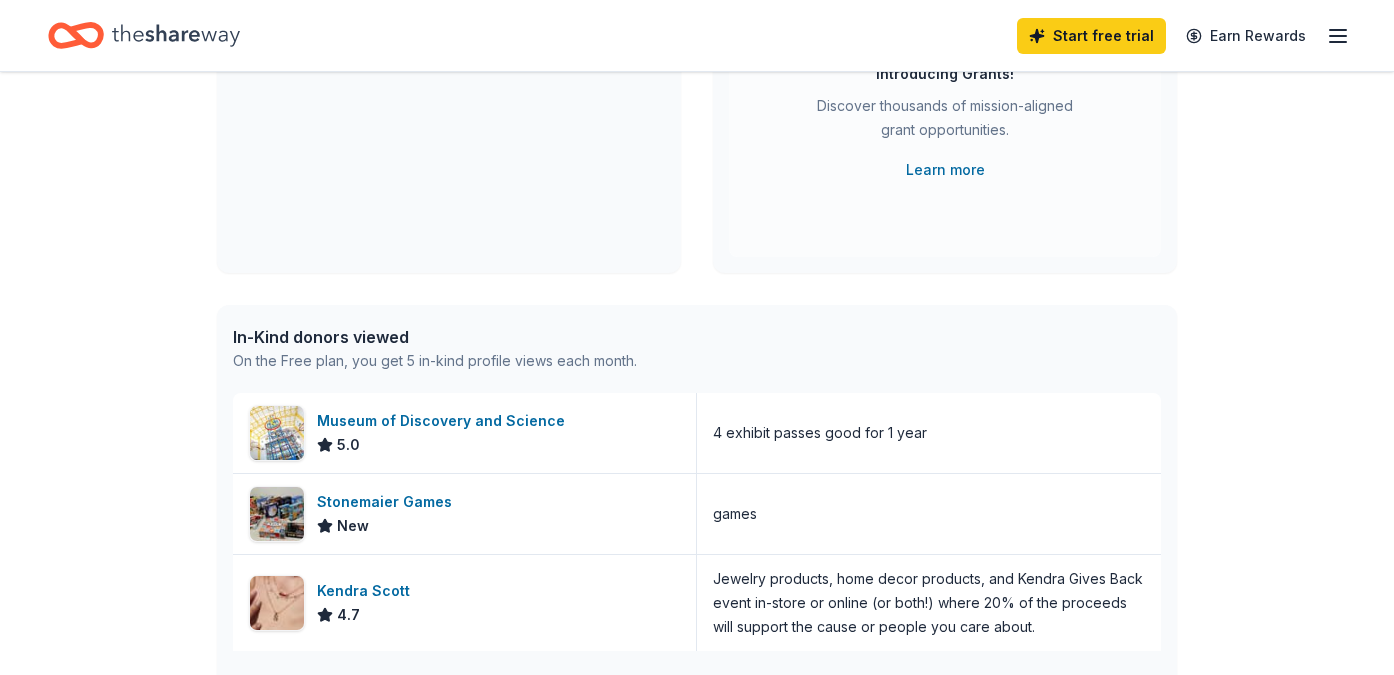 click on "In-Kind donors viewed" at bounding box center (435, 337) 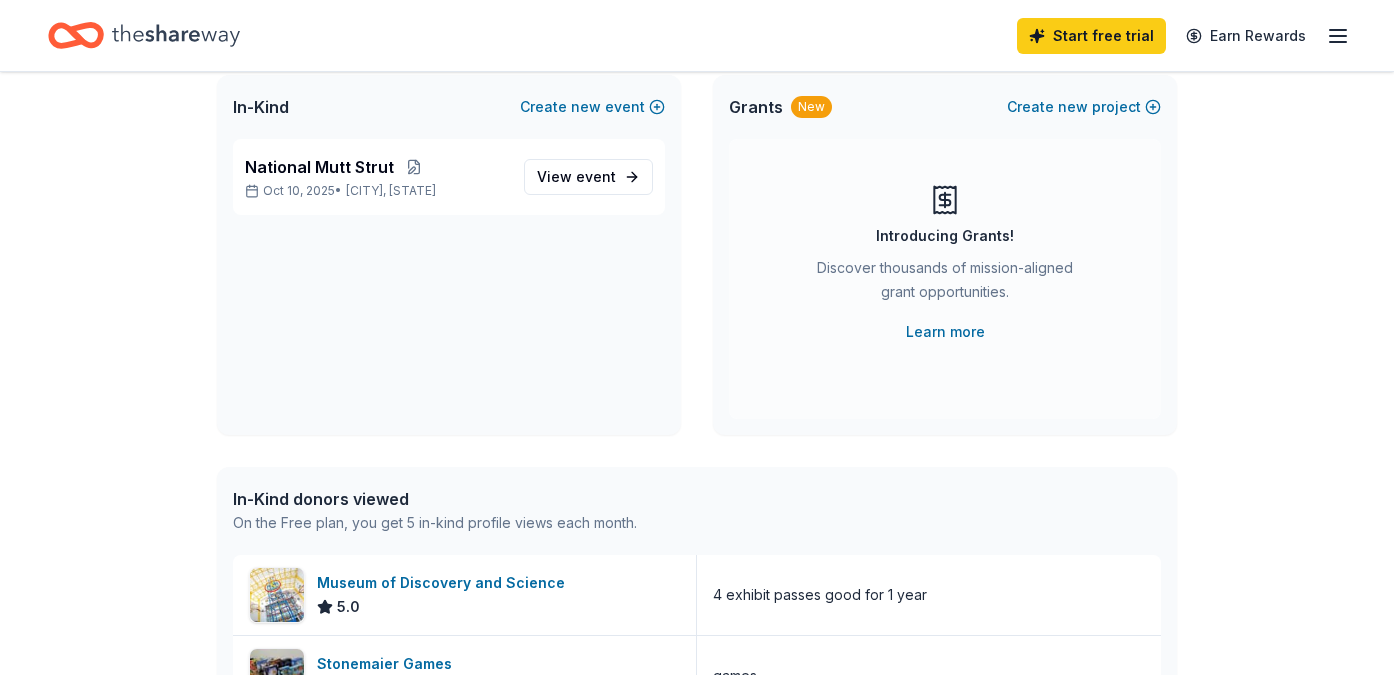 scroll, scrollTop: 0, scrollLeft: 0, axis: both 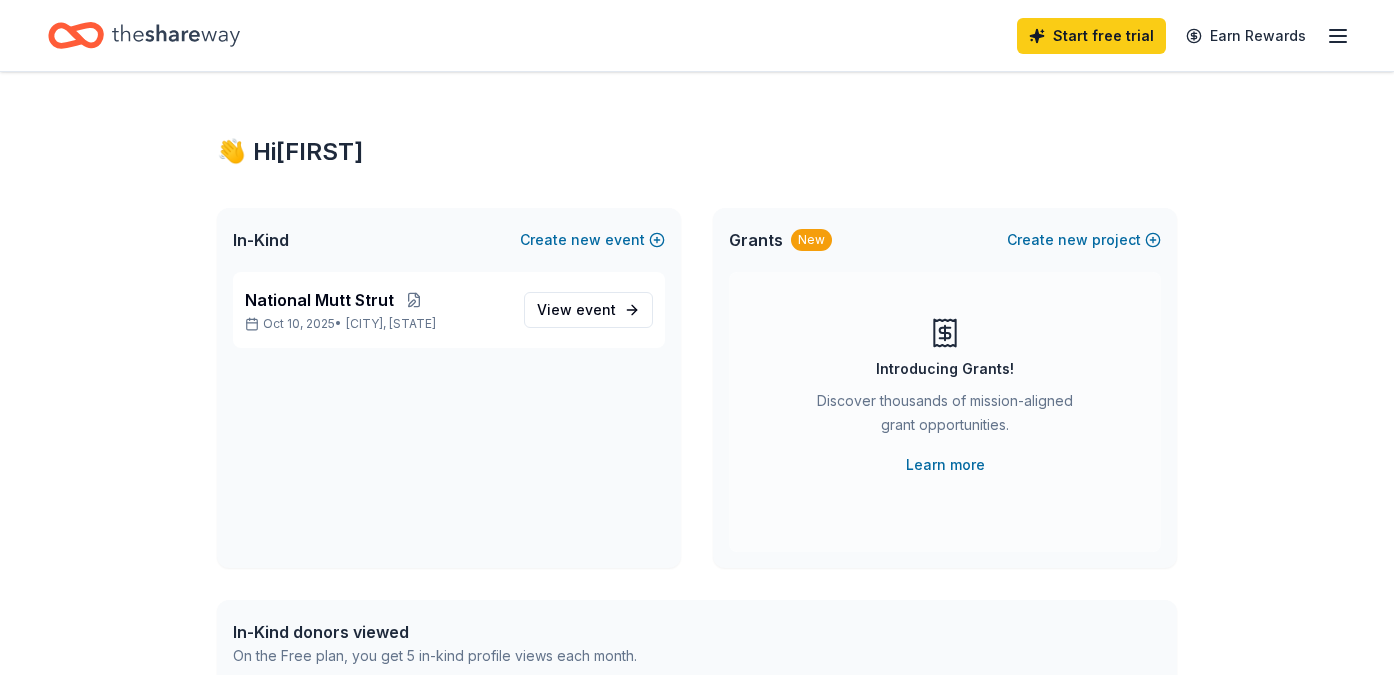 click 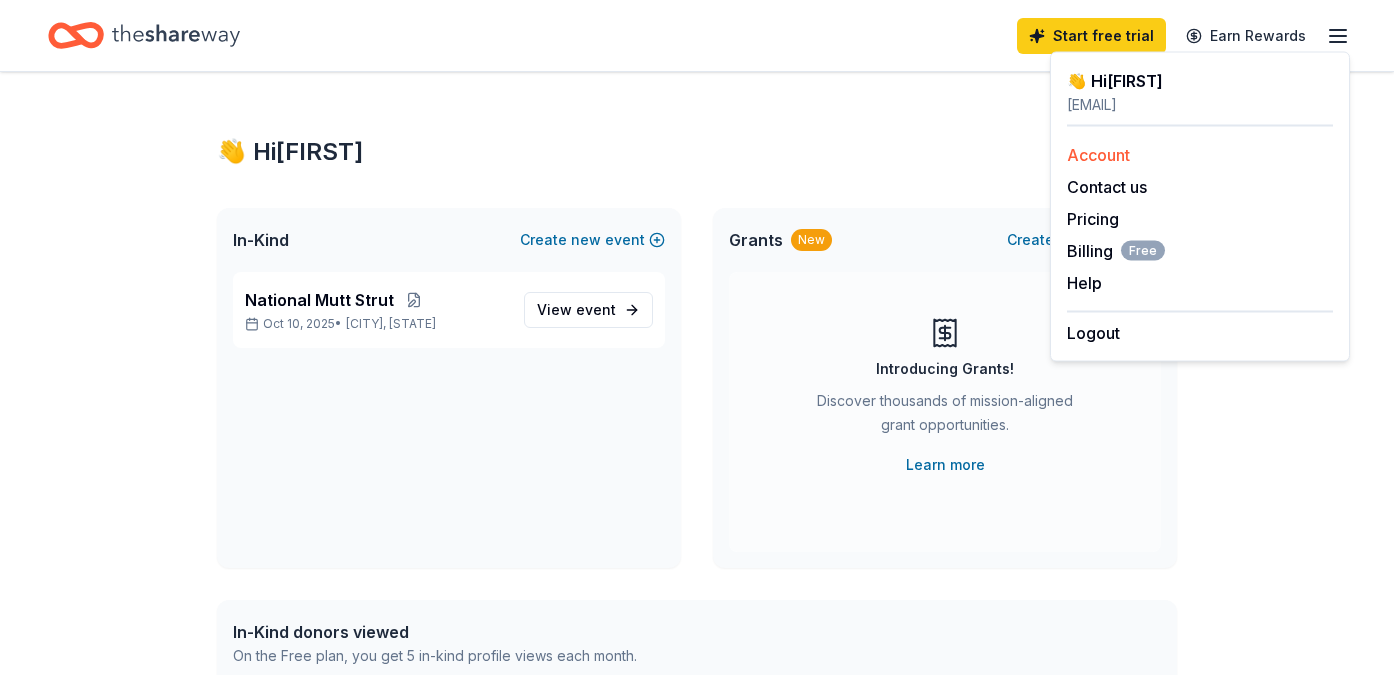 click on "Account" at bounding box center [1098, 155] 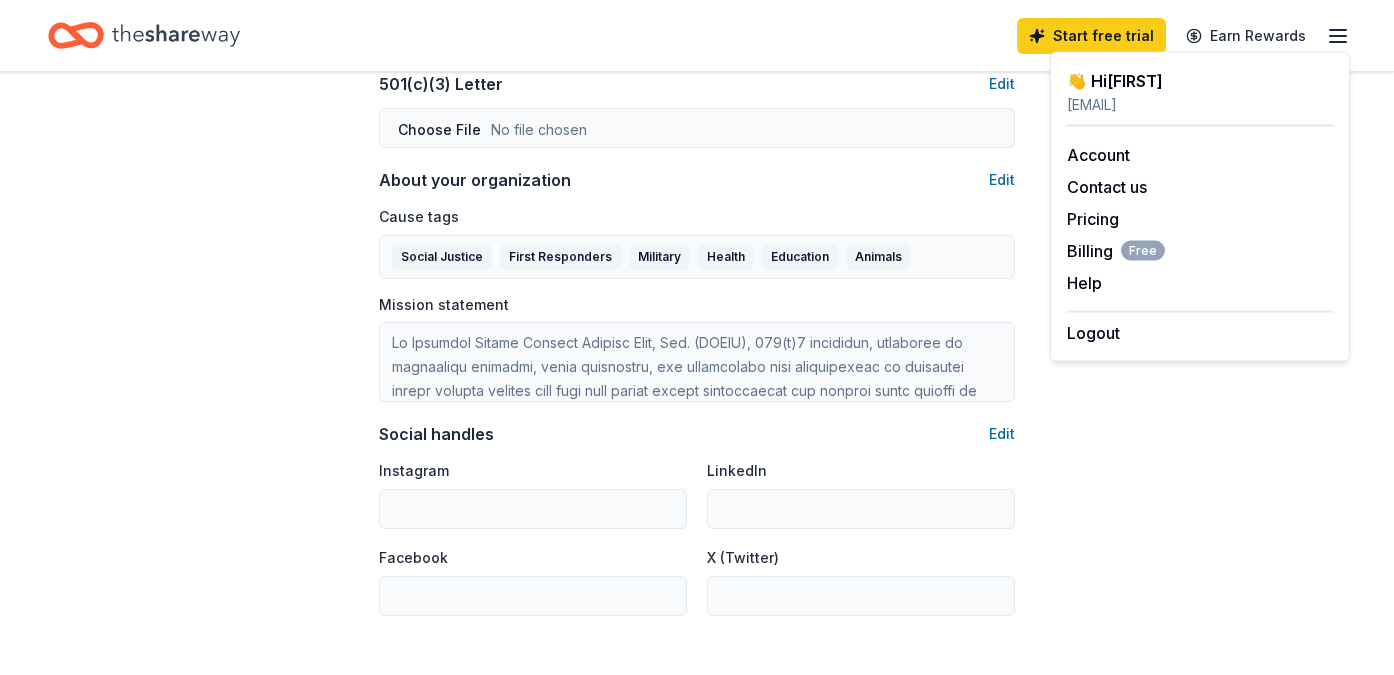 scroll, scrollTop: 1041, scrollLeft: 0, axis: vertical 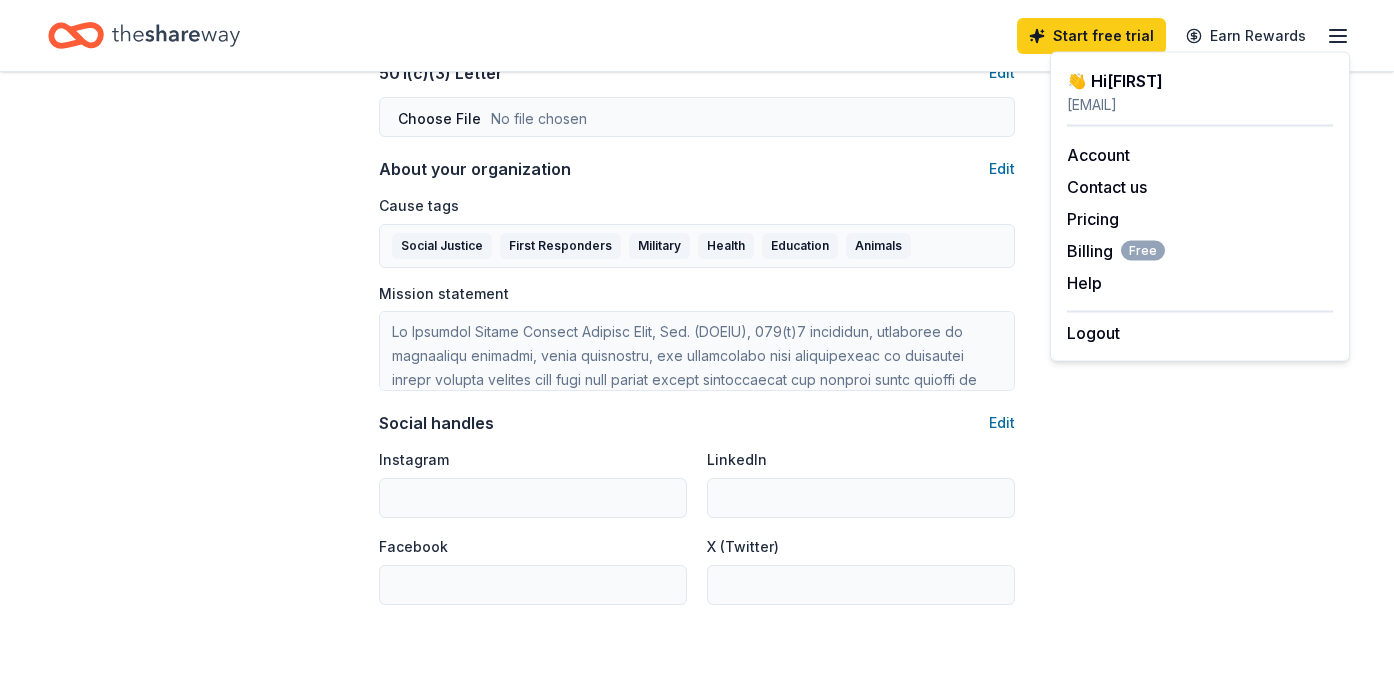 click 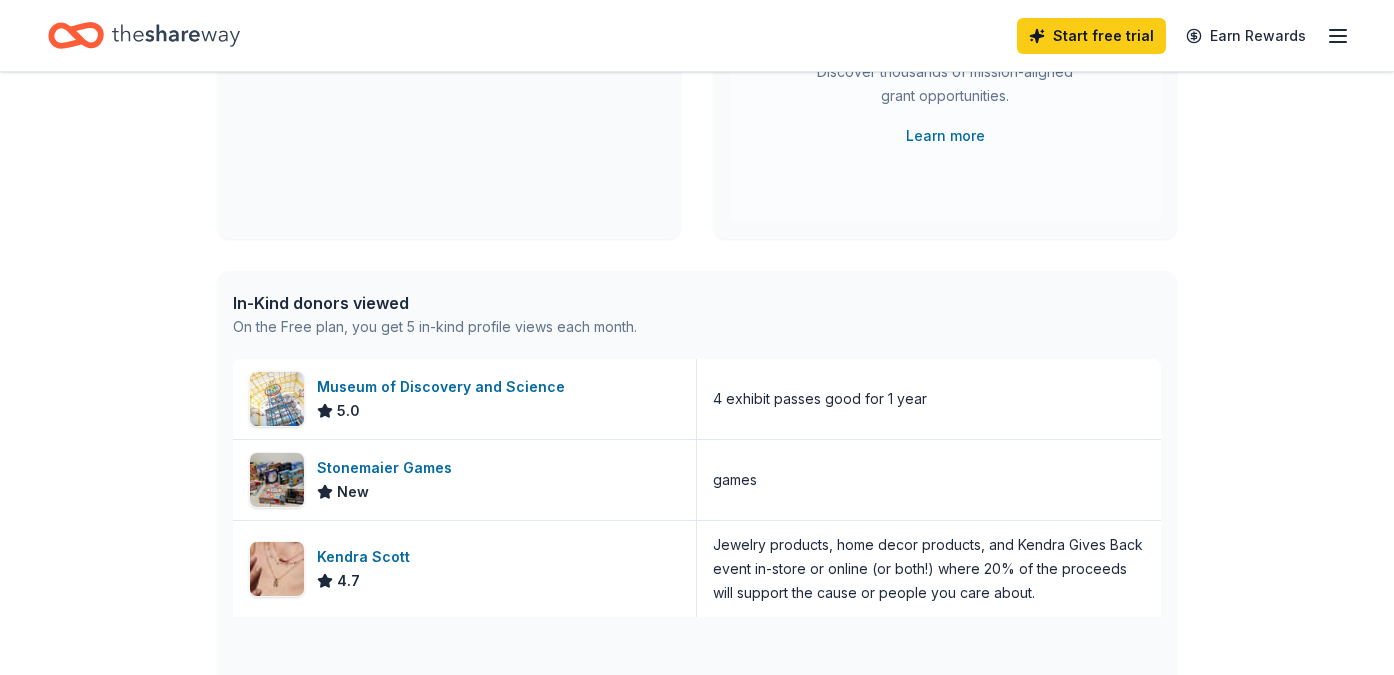 scroll, scrollTop: 0, scrollLeft: 0, axis: both 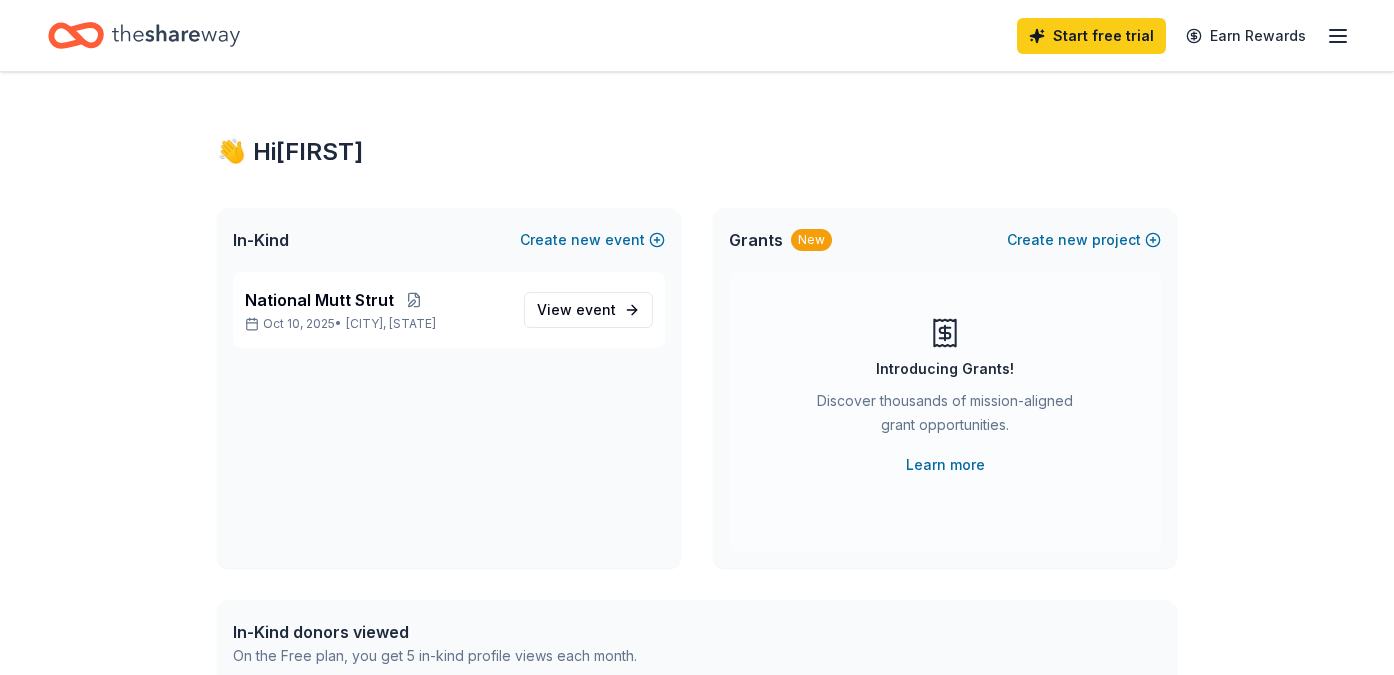 click on "In-Kind Create  new  event" at bounding box center (449, 240) 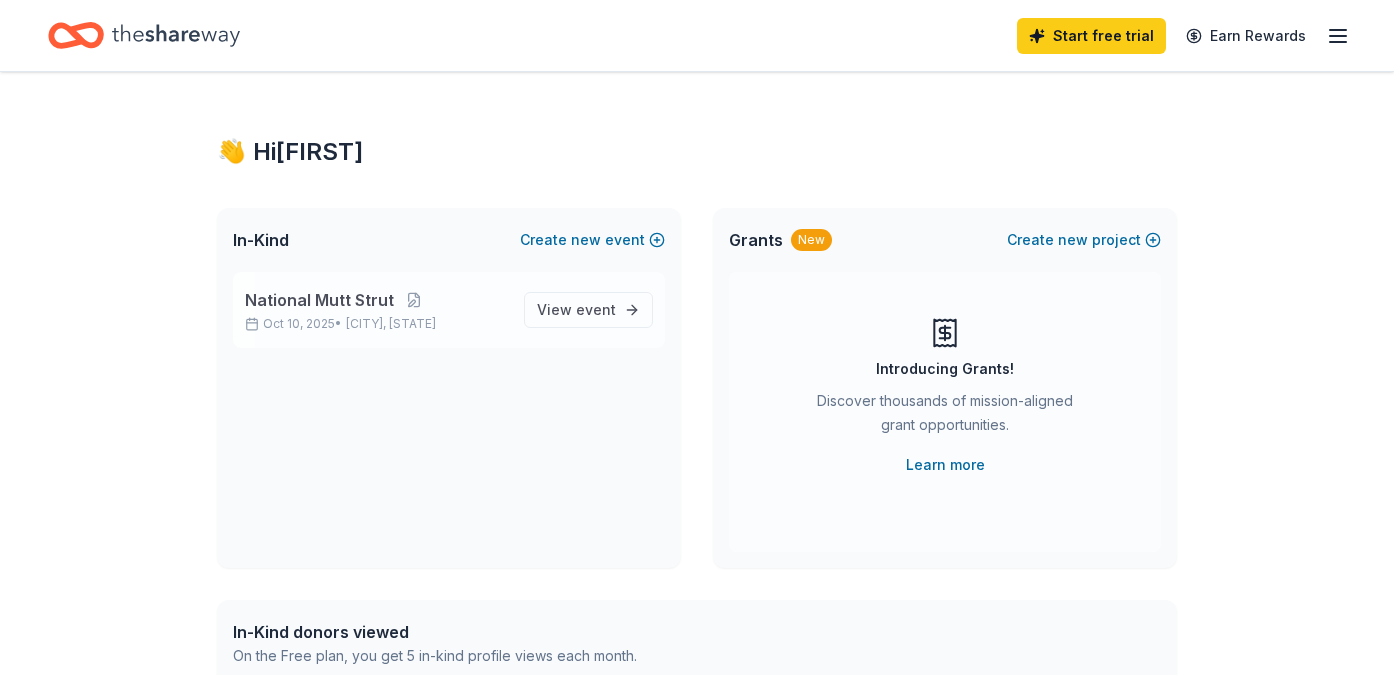 click on "National Mutt Strut Oct 10, 2025  •  Williston, FL" at bounding box center [376, 310] 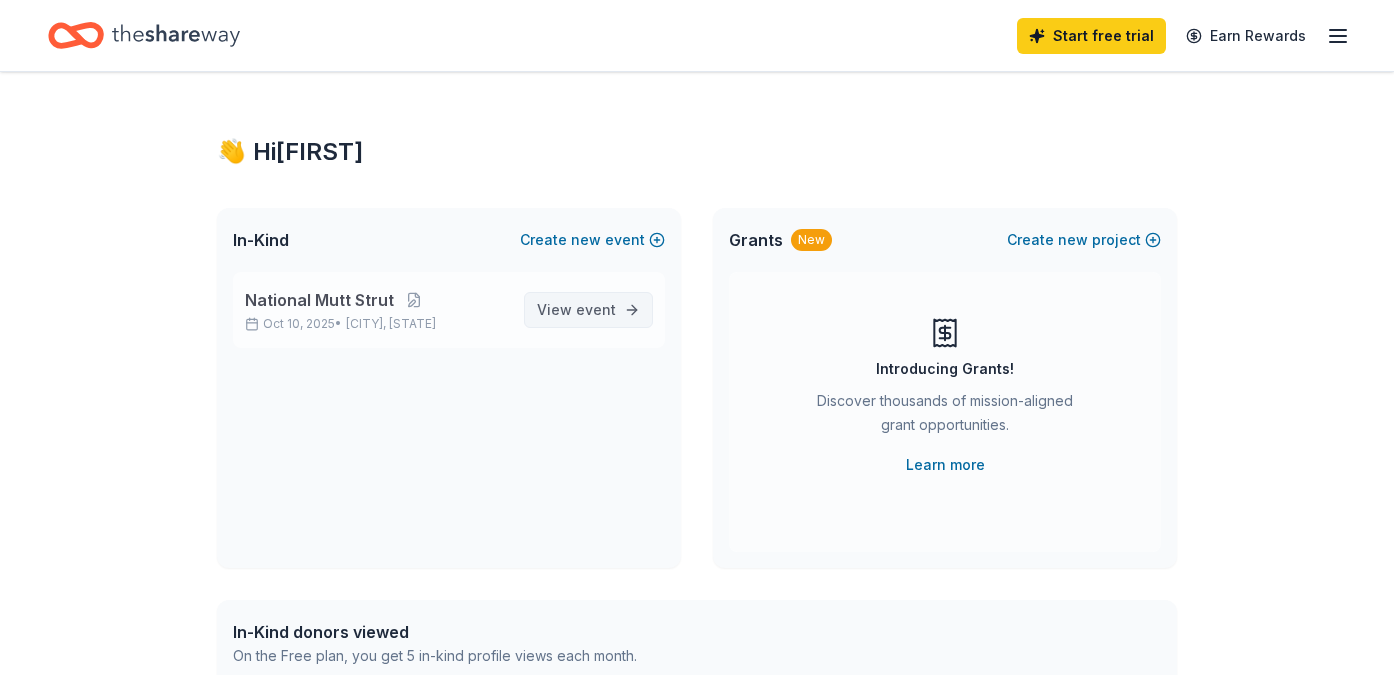 click on "event" at bounding box center [596, 309] 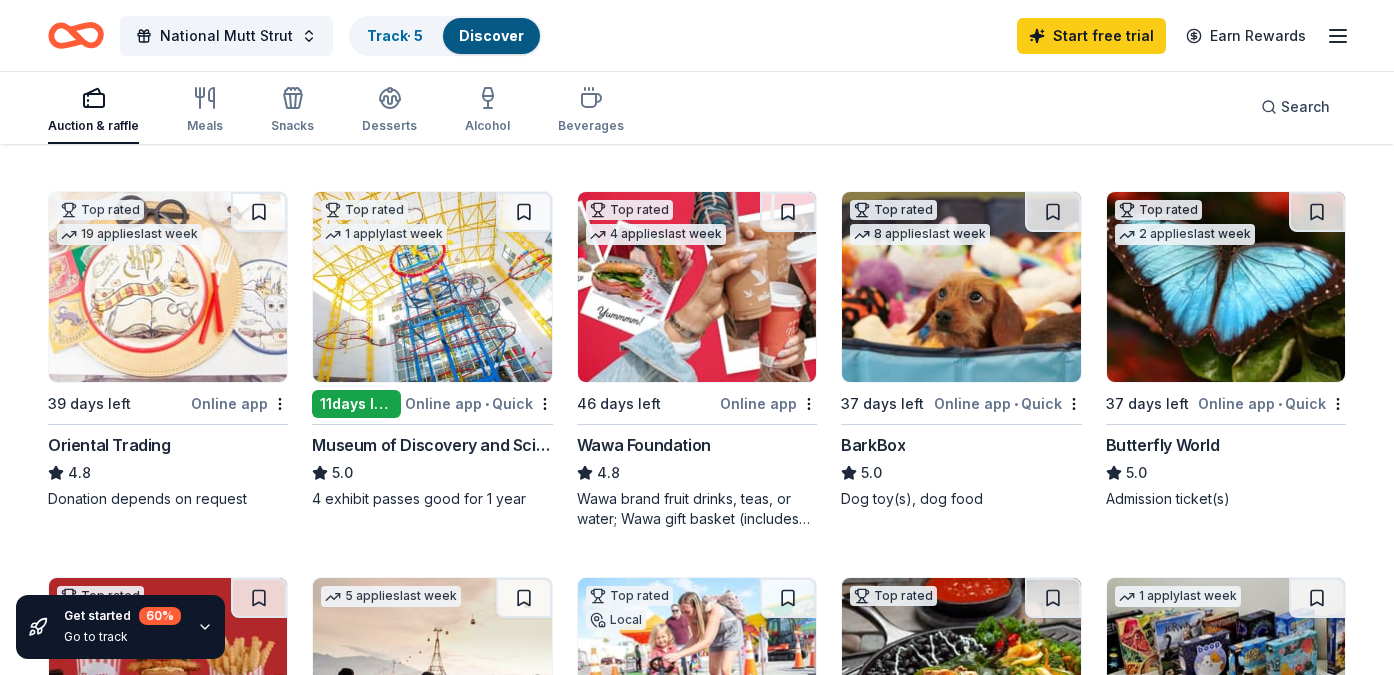 scroll, scrollTop: 571, scrollLeft: 0, axis: vertical 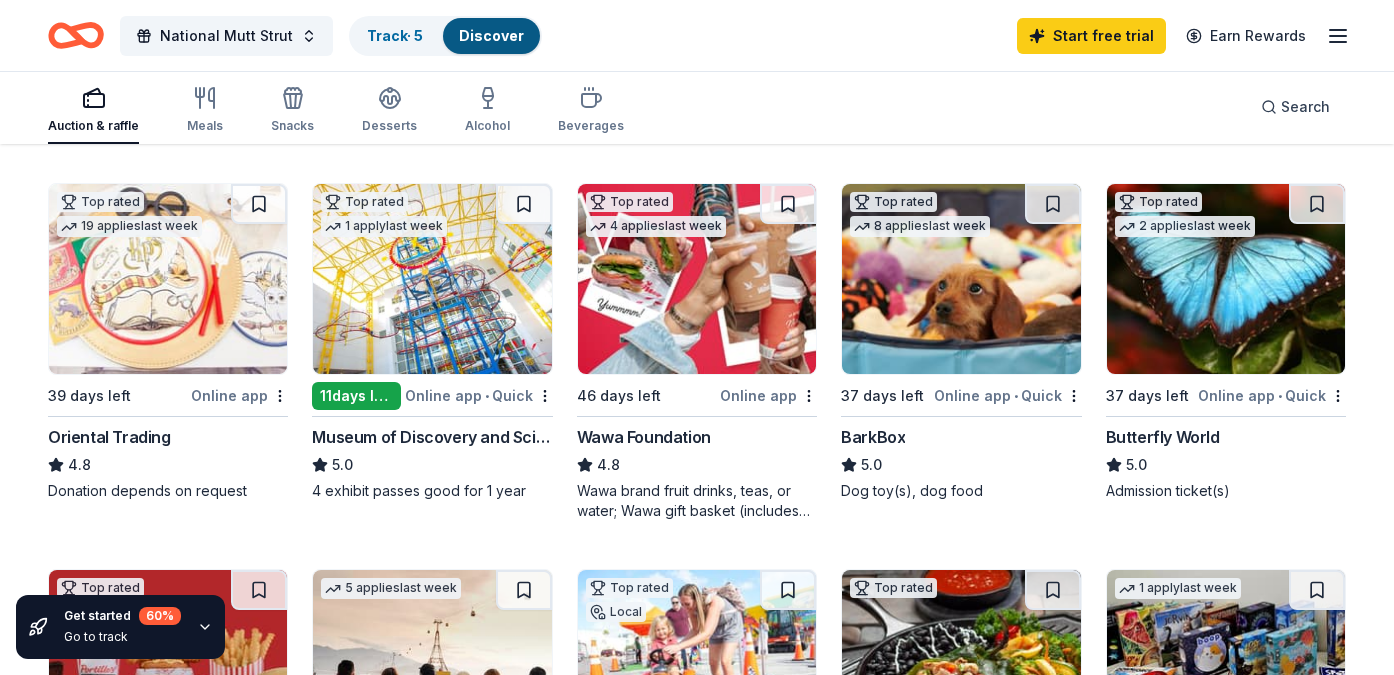 click at bounding box center (432, 279) 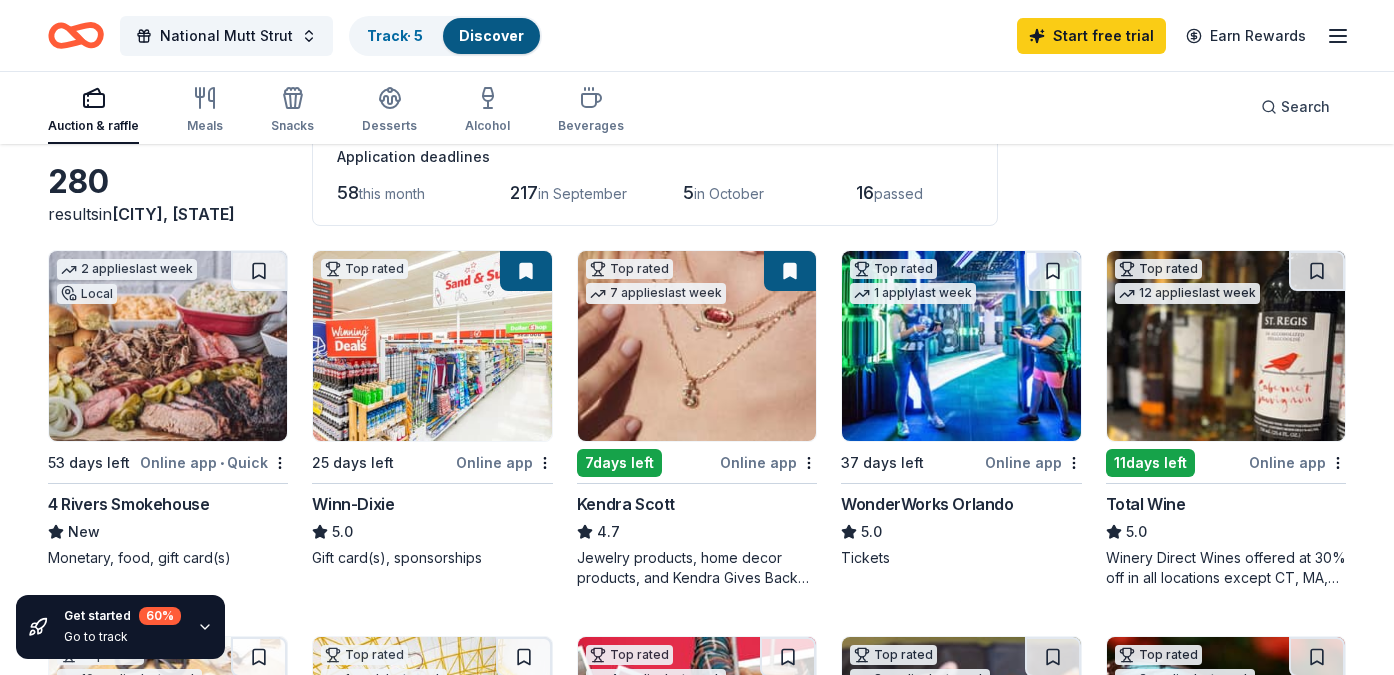 scroll, scrollTop: 0, scrollLeft: 0, axis: both 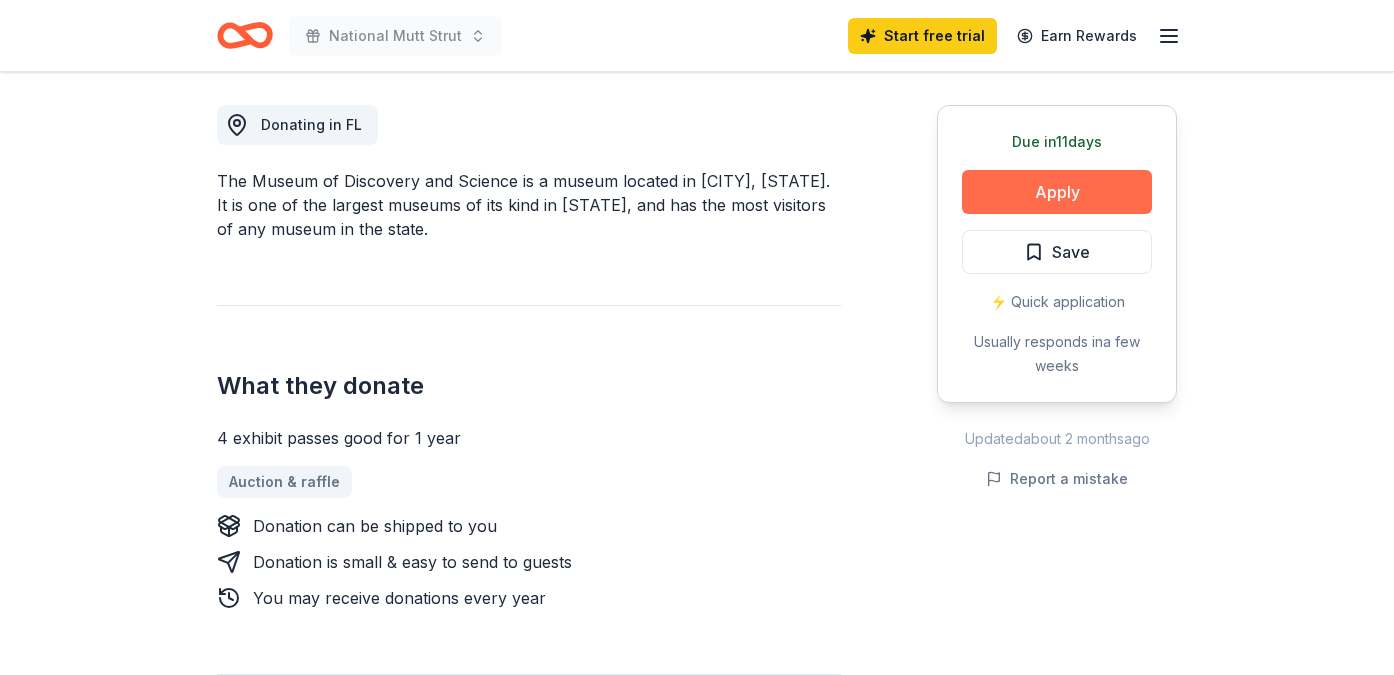 click on "Apply" at bounding box center (1057, 192) 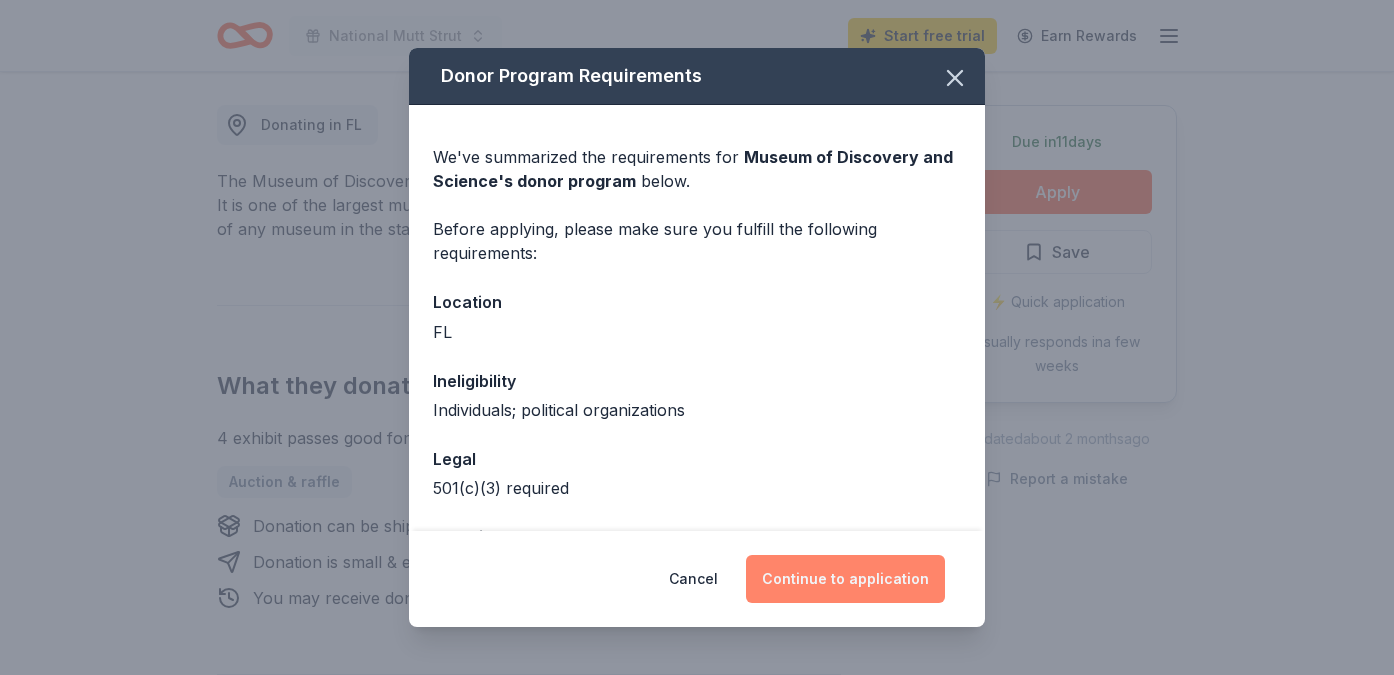 click on "Continue to application" at bounding box center [845, 579] 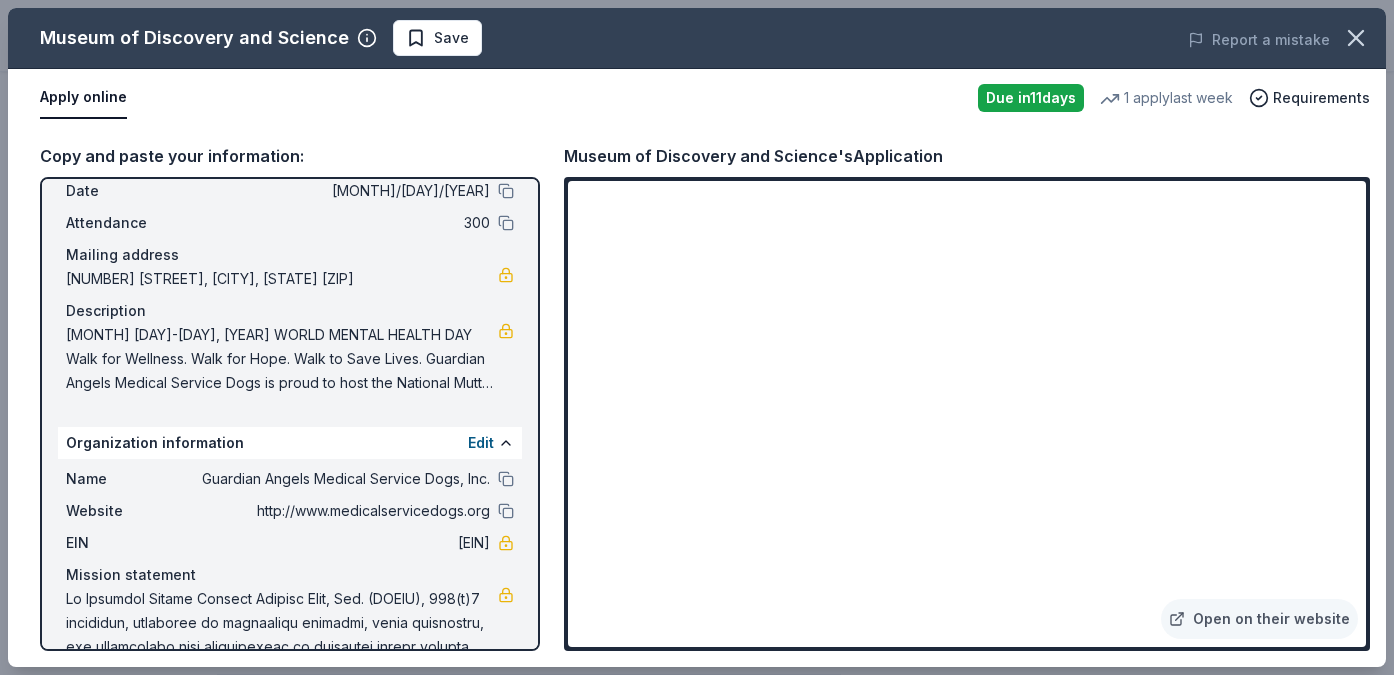scroll, scrollTop: 0, scrollLeft: 0, axis: both 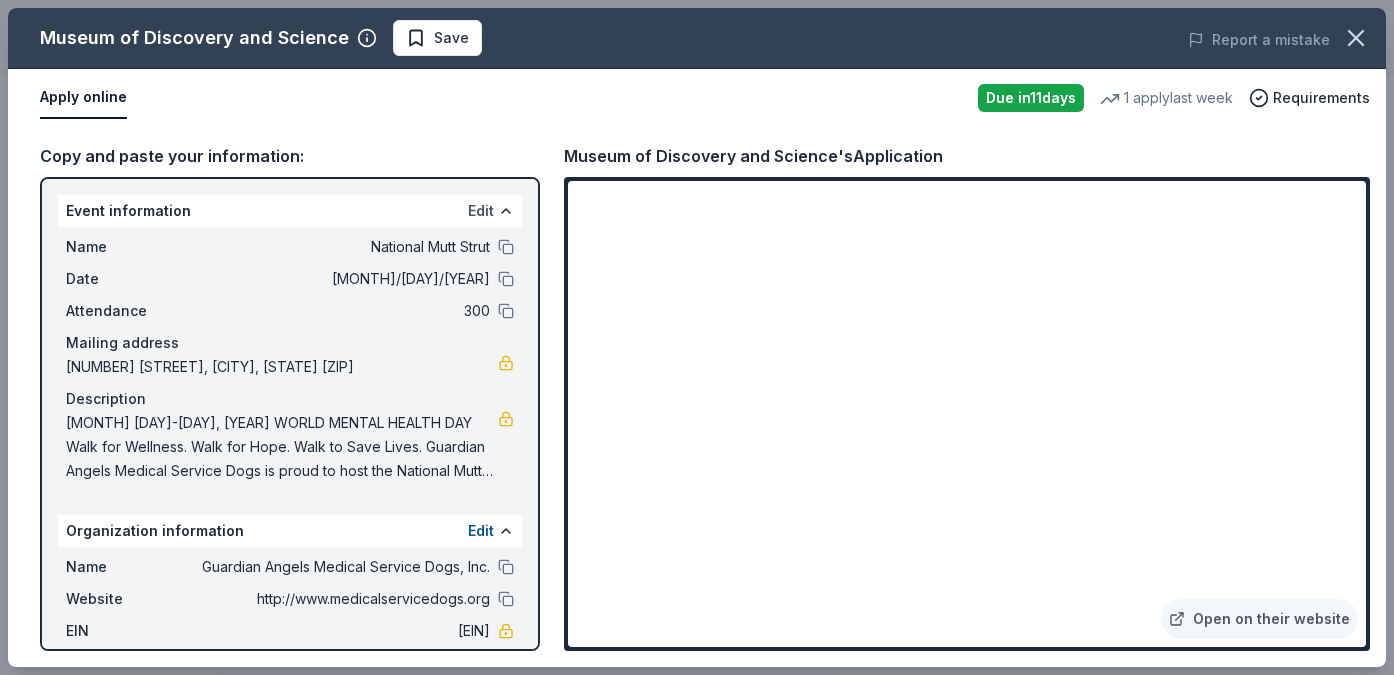click on "Edit" at bounding box center [481, 211] 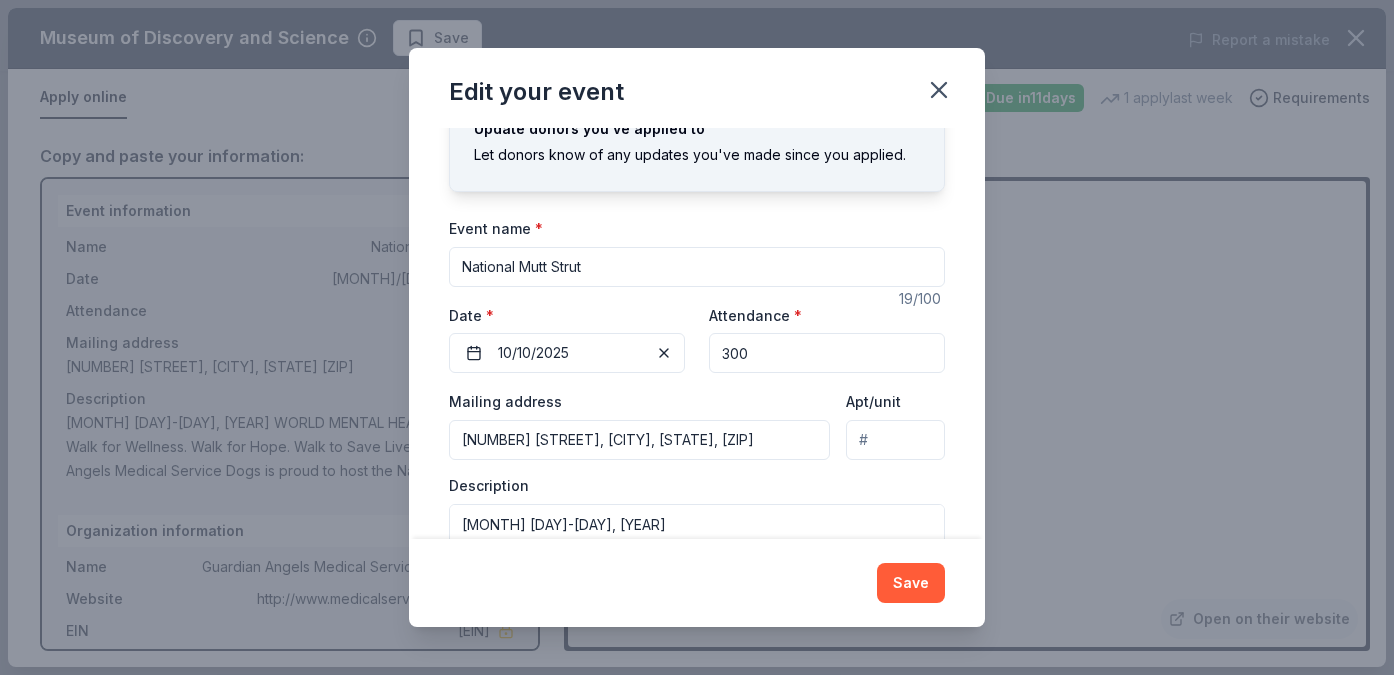 scroll, scrollTop: 158, scrollLeft: 0, axis: vertical 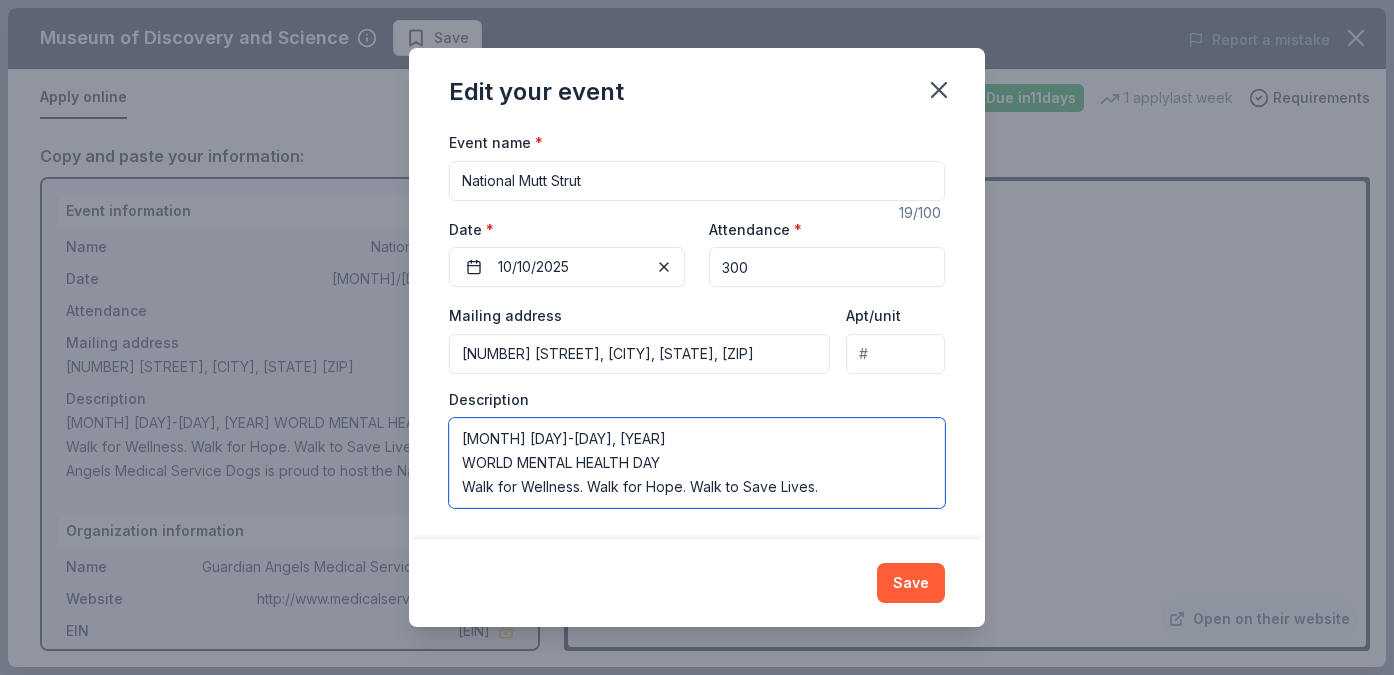 click on "[MONTH] [DAY]-[DAY], [YEAR]
WORLD MENTAL HEALTH DAY
Walk for Wellness. Walk for Hope. Walk to Save Lives.
Guardian Angels Medical Service Dogs is proud to host the National Mutt Strut as part of our ongoing mission to provide lifesaving medical service dogs to veterans, first responders, and civilians living with disabilities, PTSD, and other serious mental health conditions. With over 400 dog teams placed across the country since [YEAR]—and a zero-suicide success rate among recipients—we know firsthand the powerful role these dogs play in saving lives.
This national event is more than a fundraiser—it's a movement for mental wellness, healing, and hope.
www.themuttstrut.org" at bounding box center (697, 463) 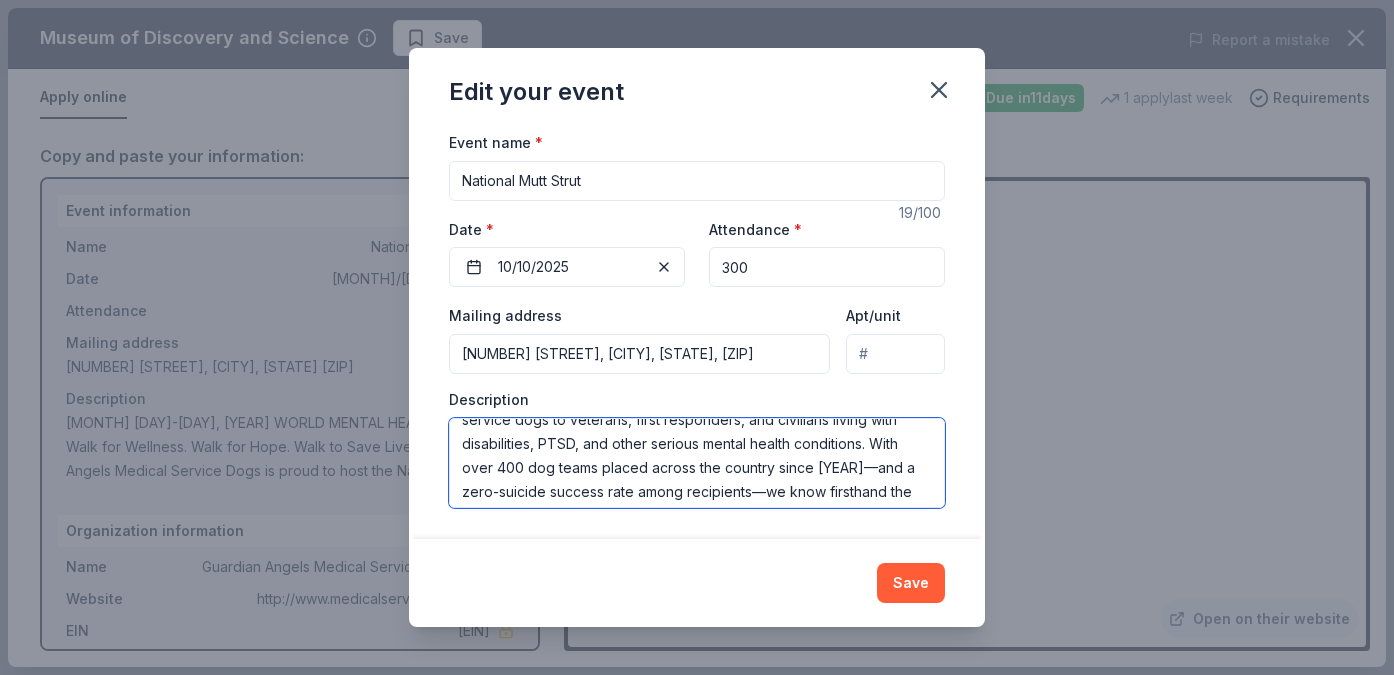 scroll, scrollTop: 312, scrollLeft: 0, axis: vertical 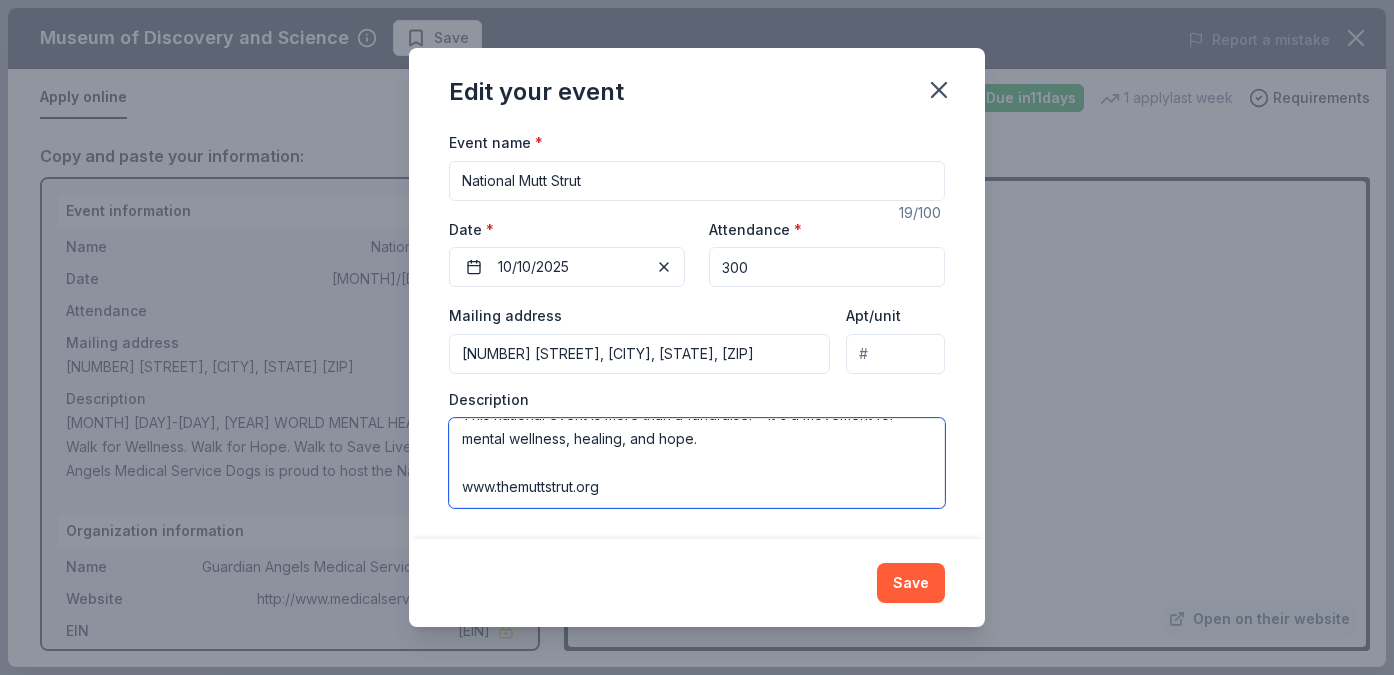 drag, startPoint x: 462, startPoint y: 439, endPoint x: 750, endPoint y: 485, distance: 291.65048 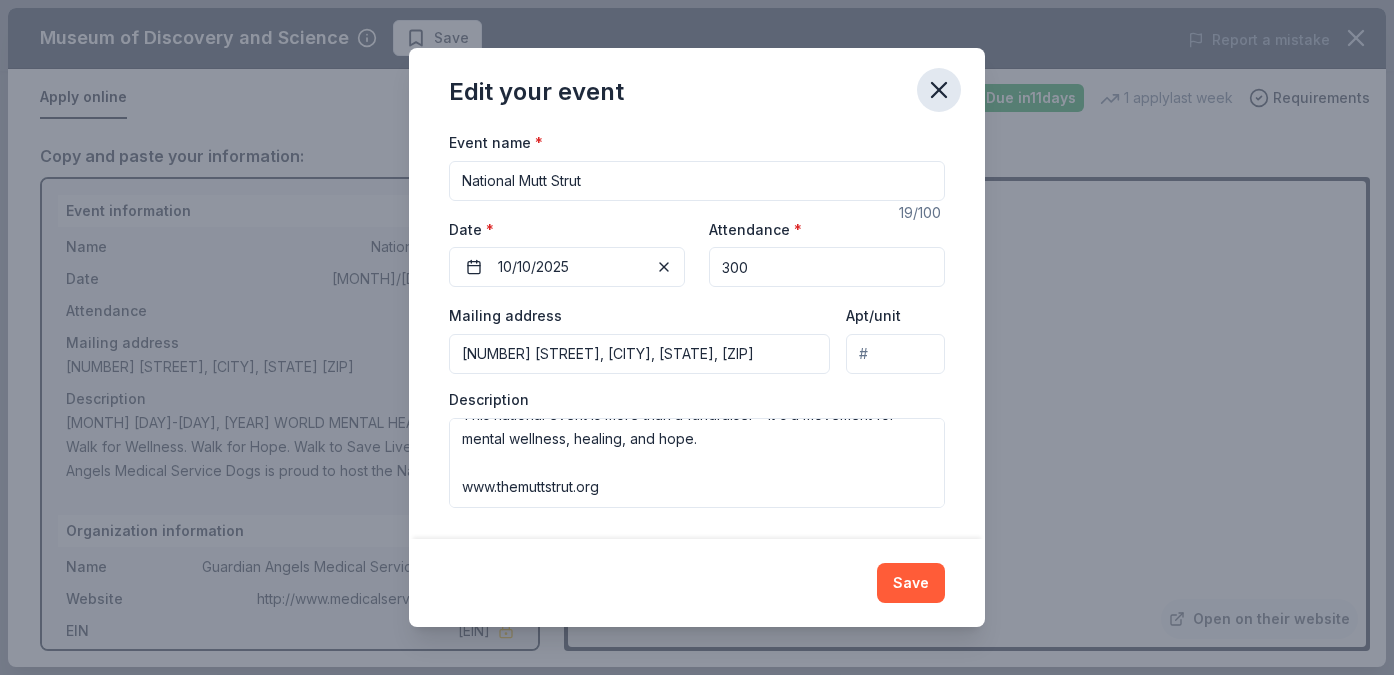 click 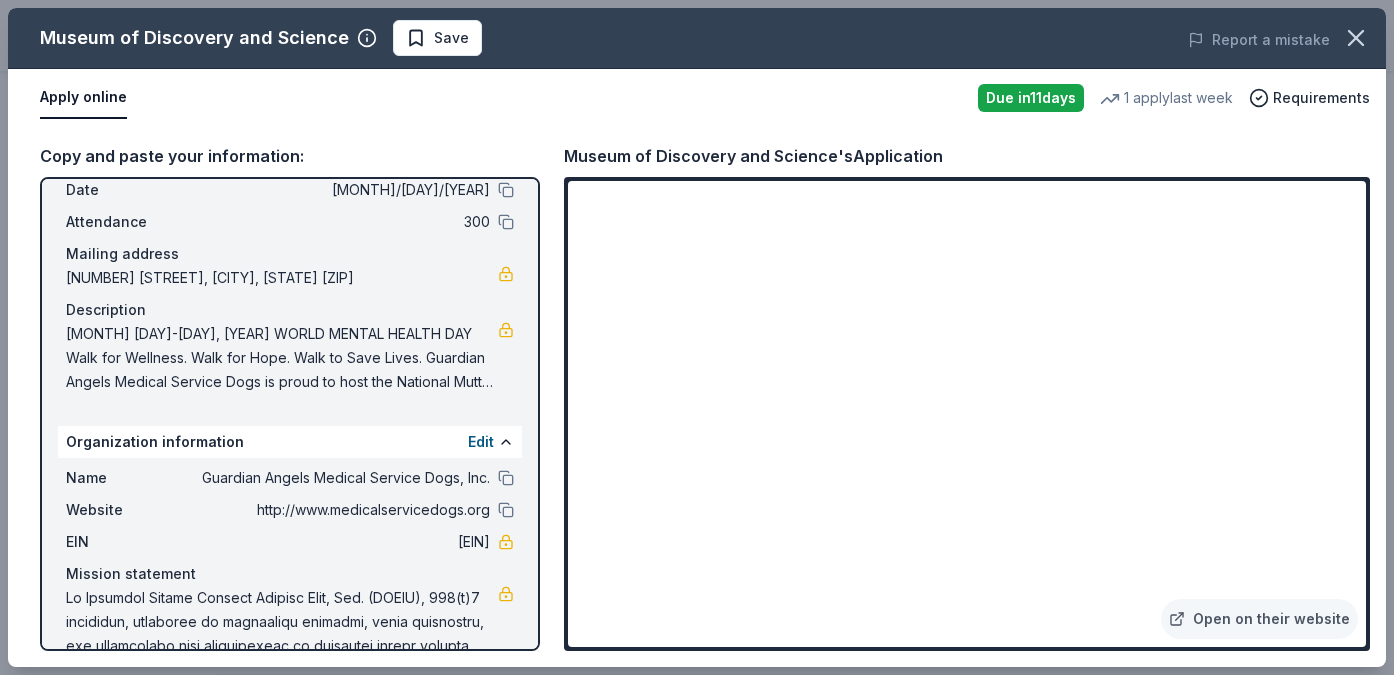 scroll, scrollTop: 122, scrollLeft: 0, axis: vertical 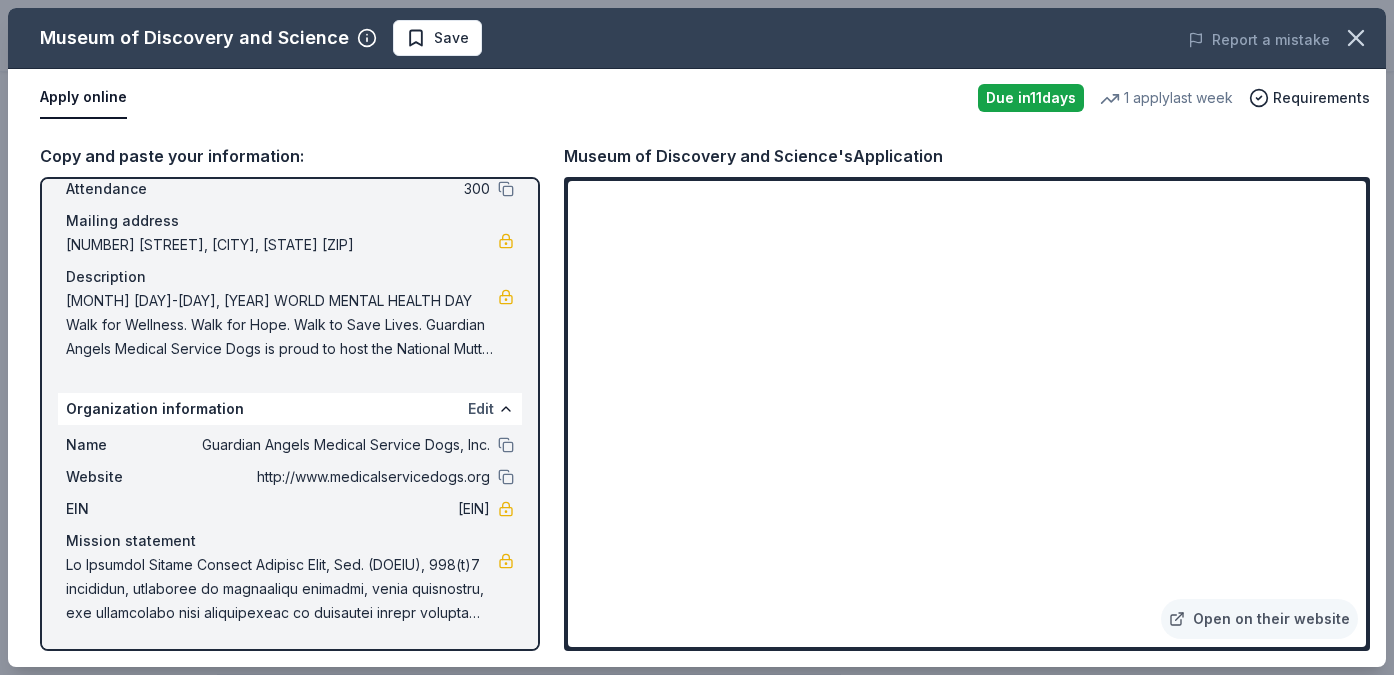 click on "Edit" at bounding box center [481, 409] 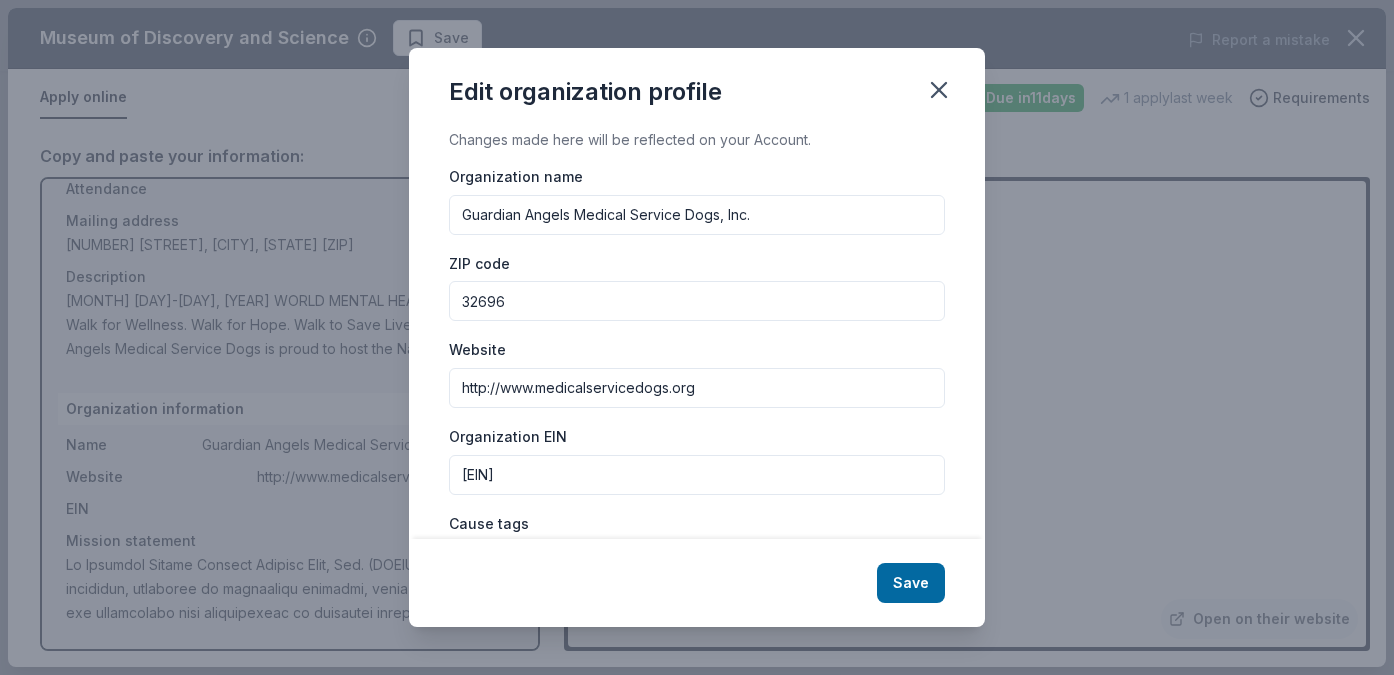 scroll, scrollTop: 293, scrollLeft: 0, axis: vertical 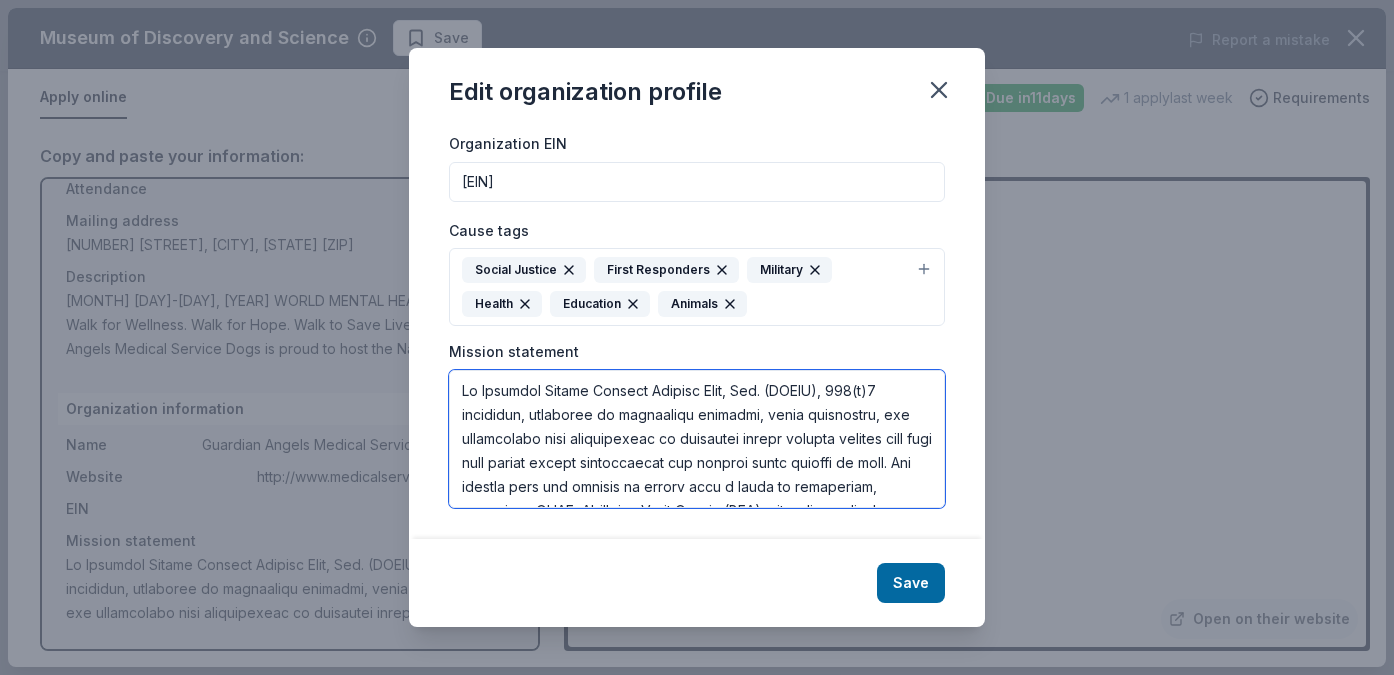 drag, startPoint x: 921, startPoint y: 492, endPoint x: 368, endPoint y: 311, distance: 581.8677 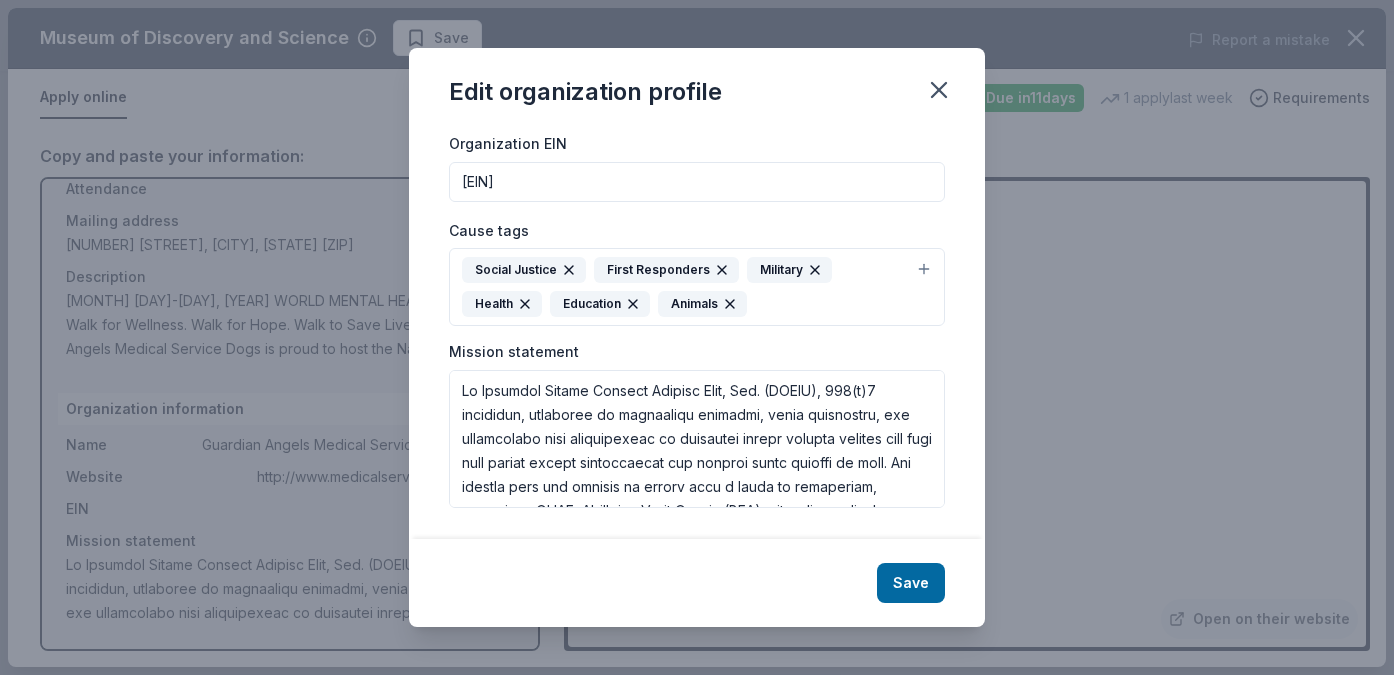 drag, startPoint x: 553, startPoint y: 170, endPoint x: 444, endPoint y: 166, distance: 109.07337 